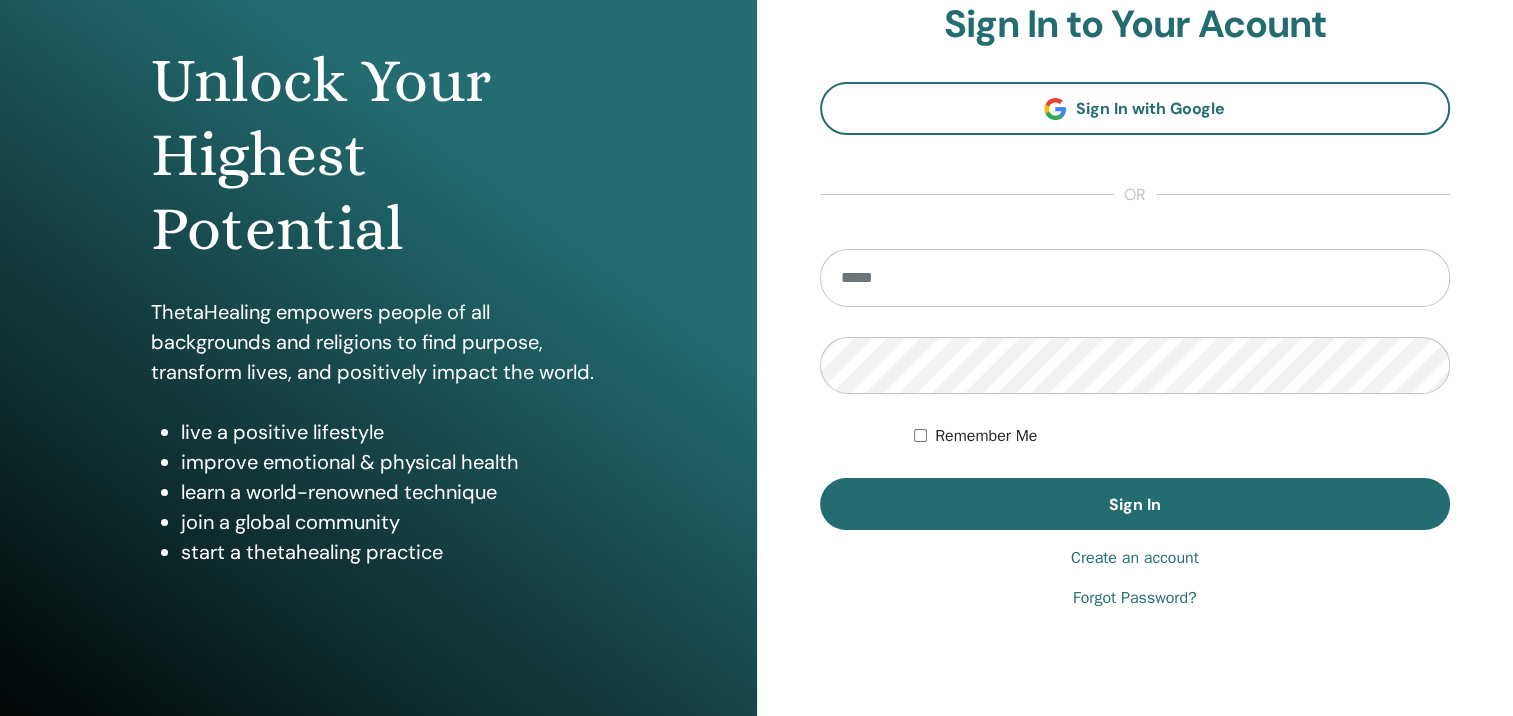 scroll, scrollTop: 200, scrollLeft: 0, axis: vertical 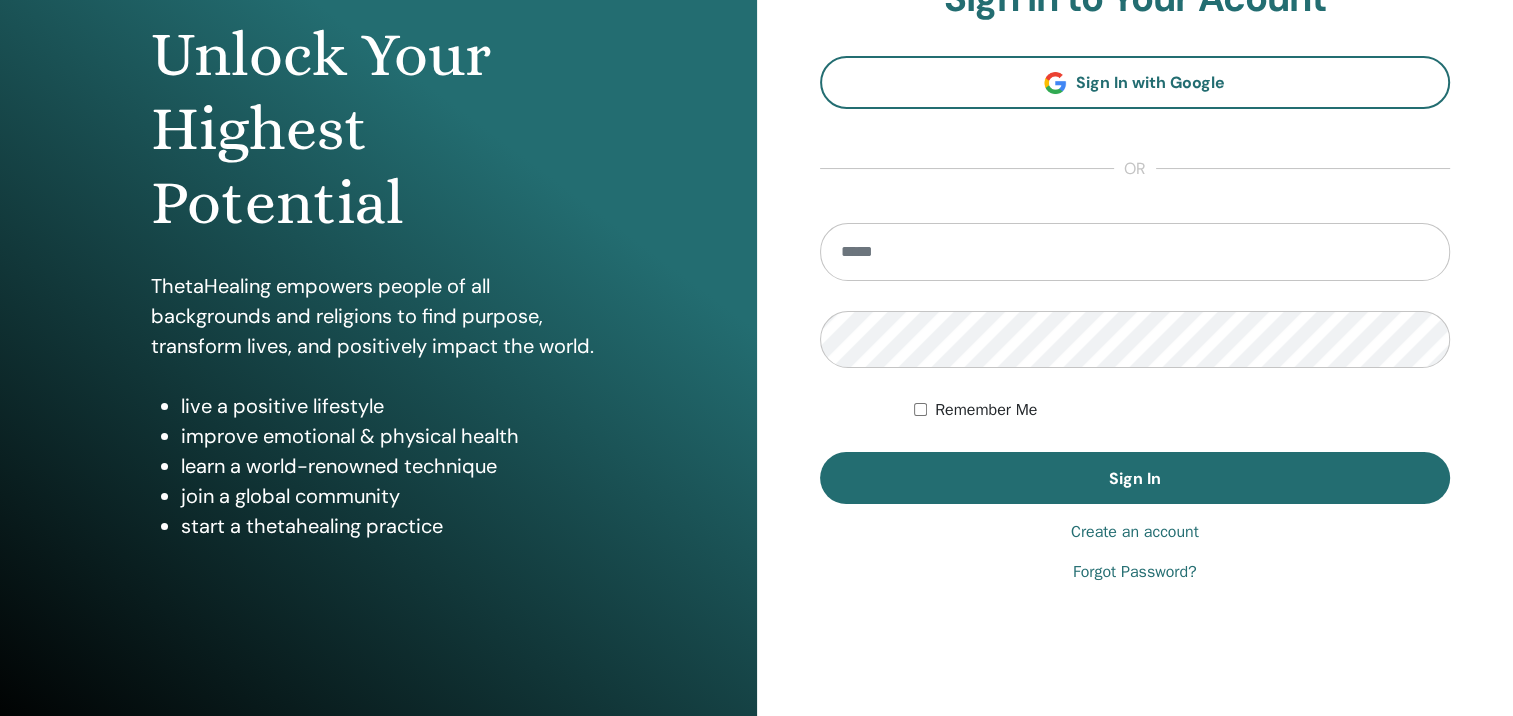 drag, startPoint x: 967, startPoint y: 248, endPoint x: 972, endPoint y: 260, distance: 13 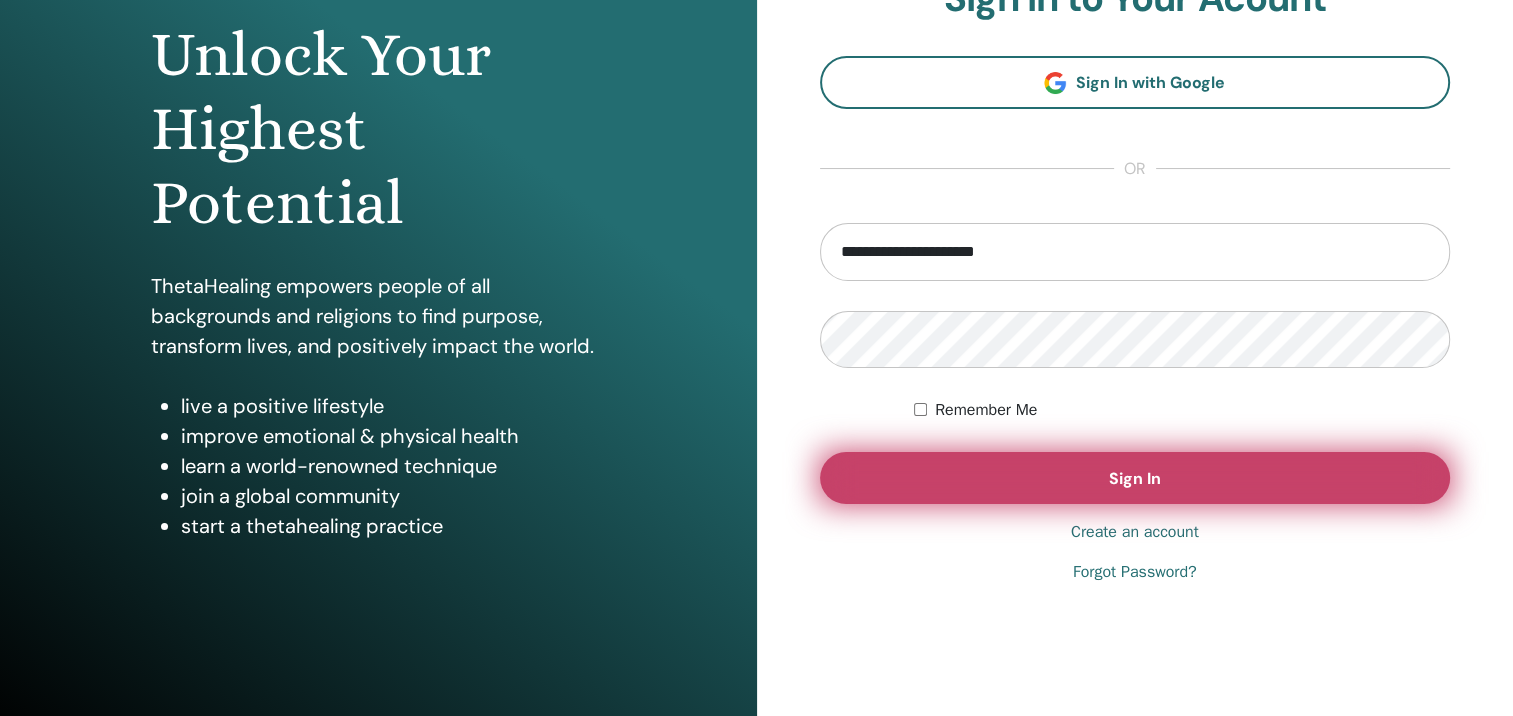 click on "Sign In" at bounding box center [1135, 478] 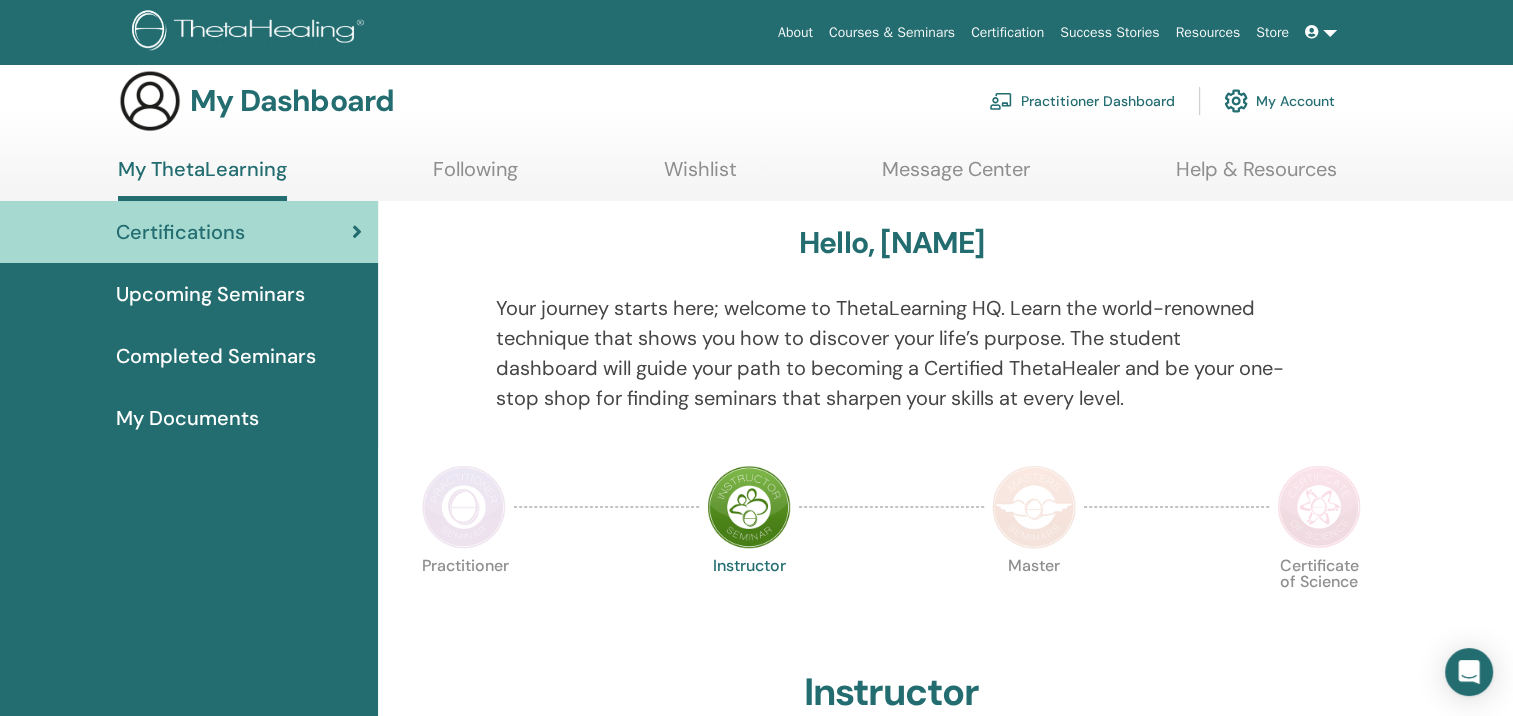 scroll, scrollTop: 0, scrollLeft: 0, axis: both 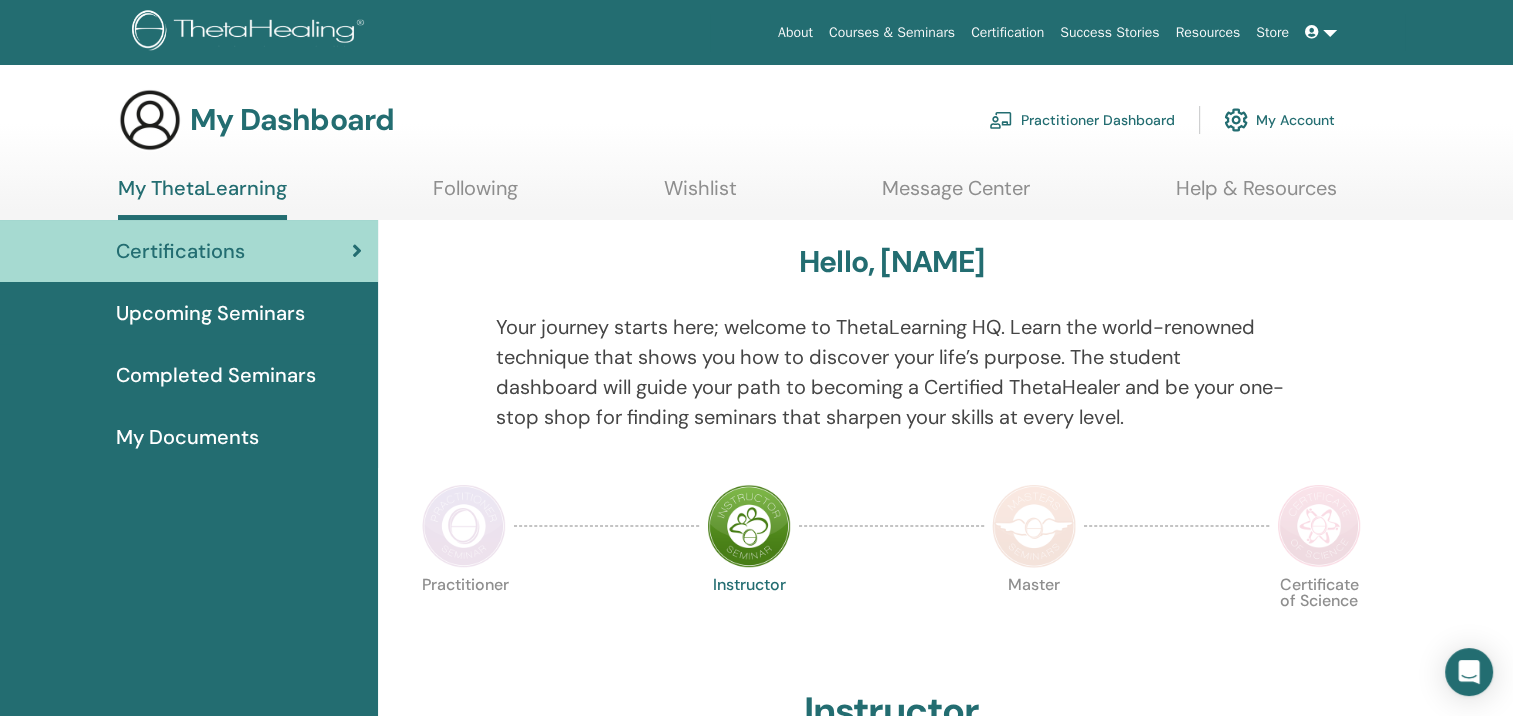 click at bounding box center (464, 526) 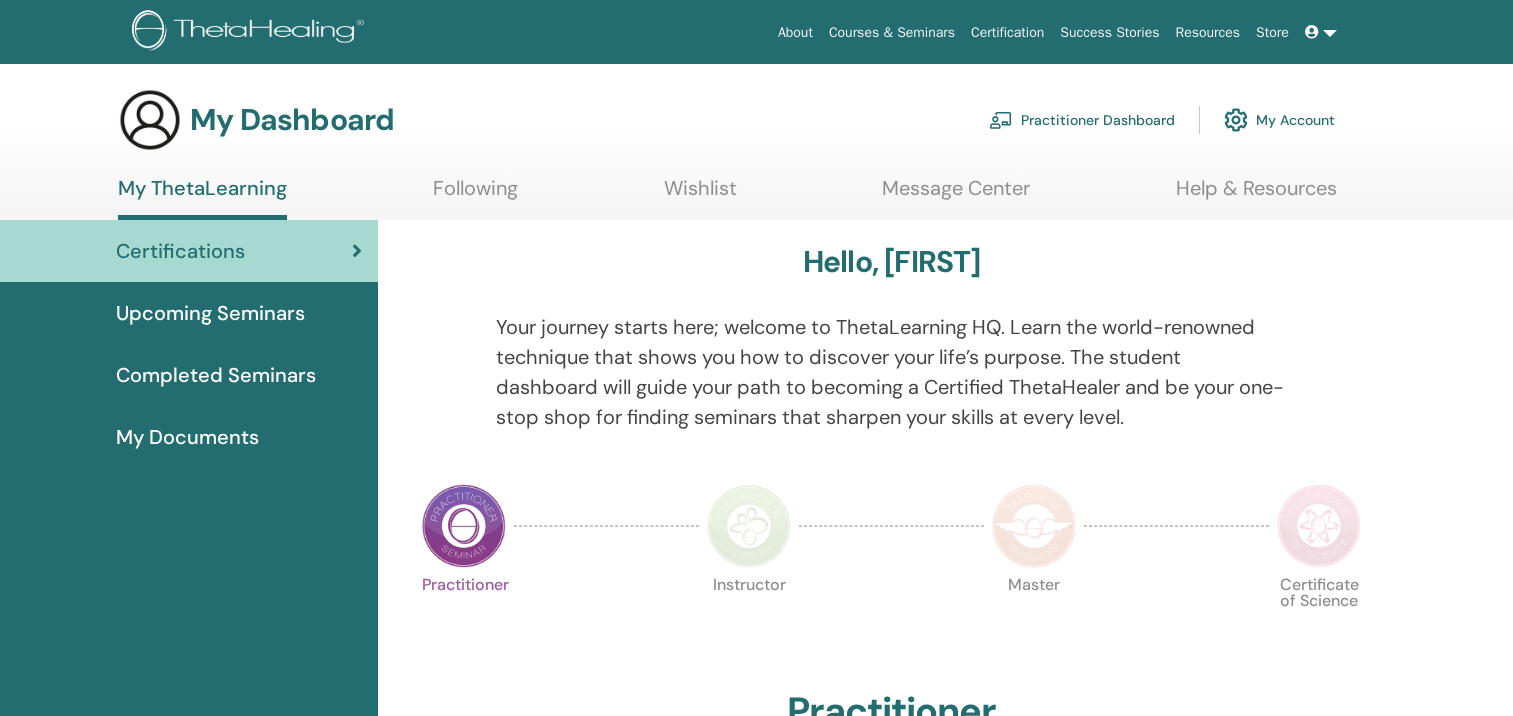 scroll, scrollTop: 0, scrollLeft: 0, axis: both 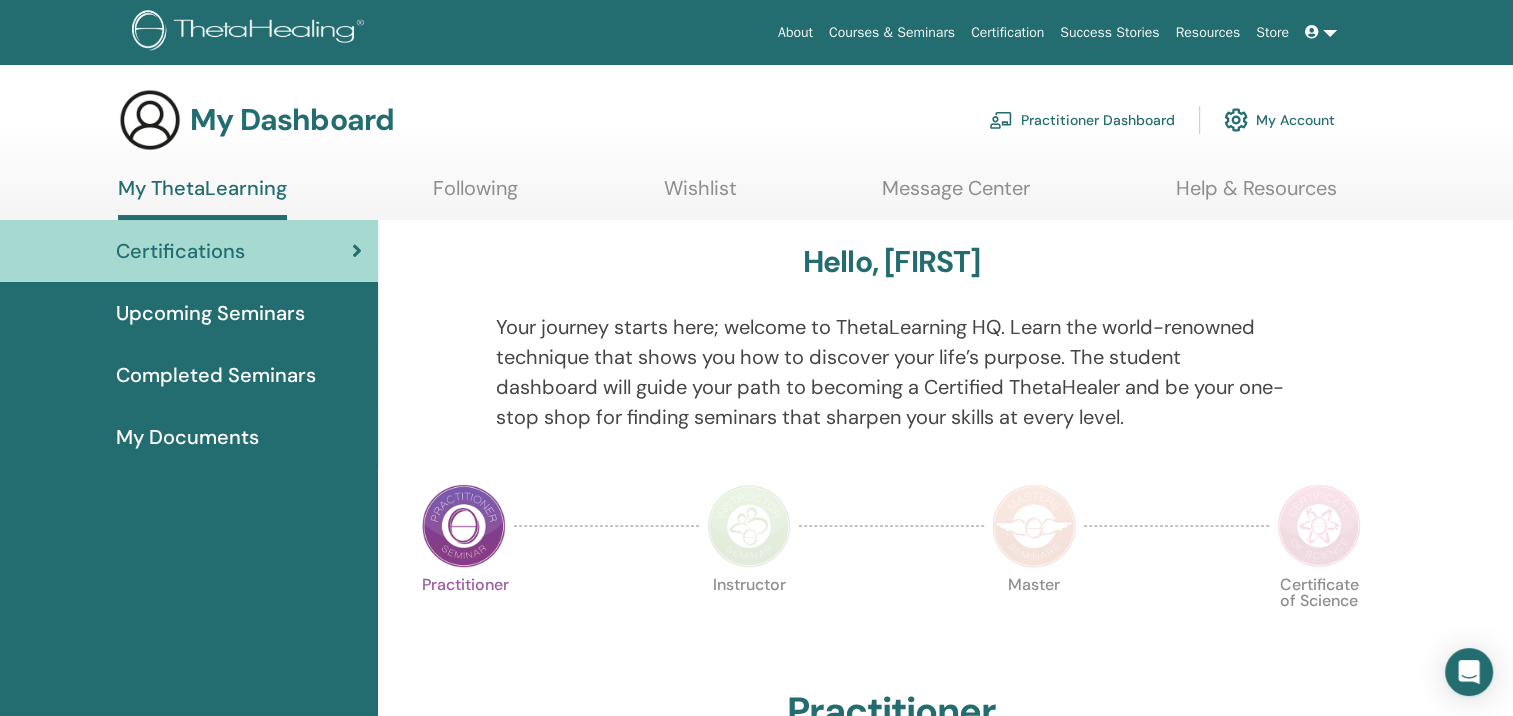 click at bounding box center (749, 526) 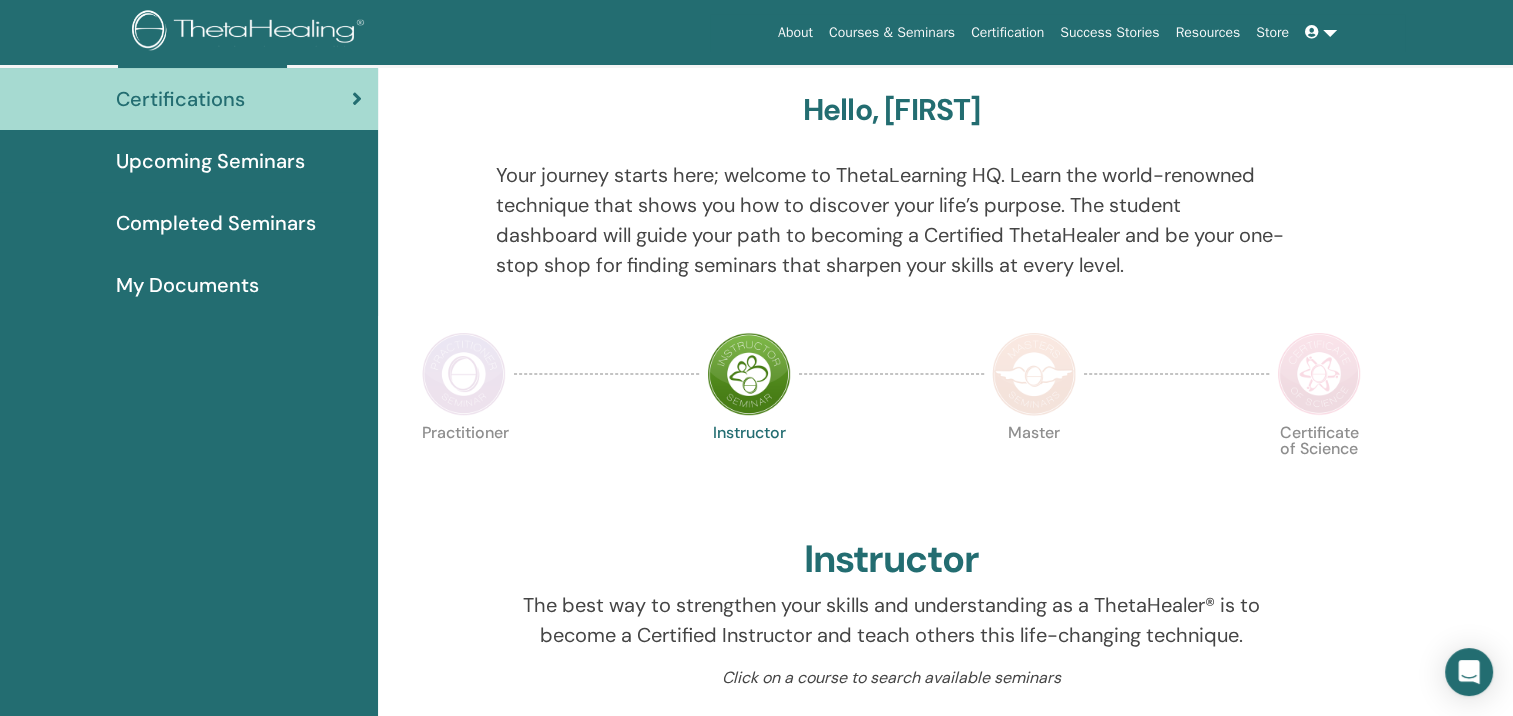 scroll, scrollTop: 0, scrollLeft: 0, axis: both 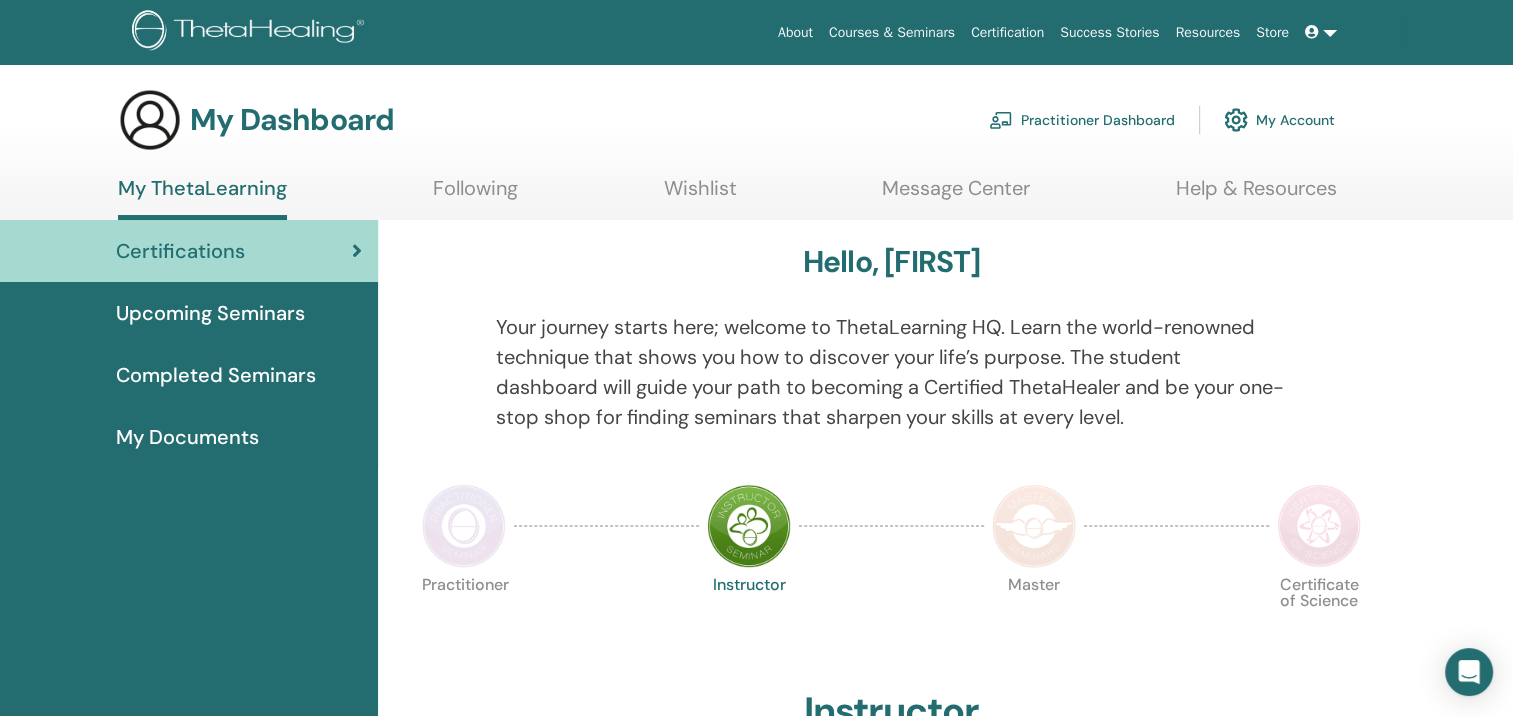 click on "Completed Seminars" at bounding box center [216, 375] 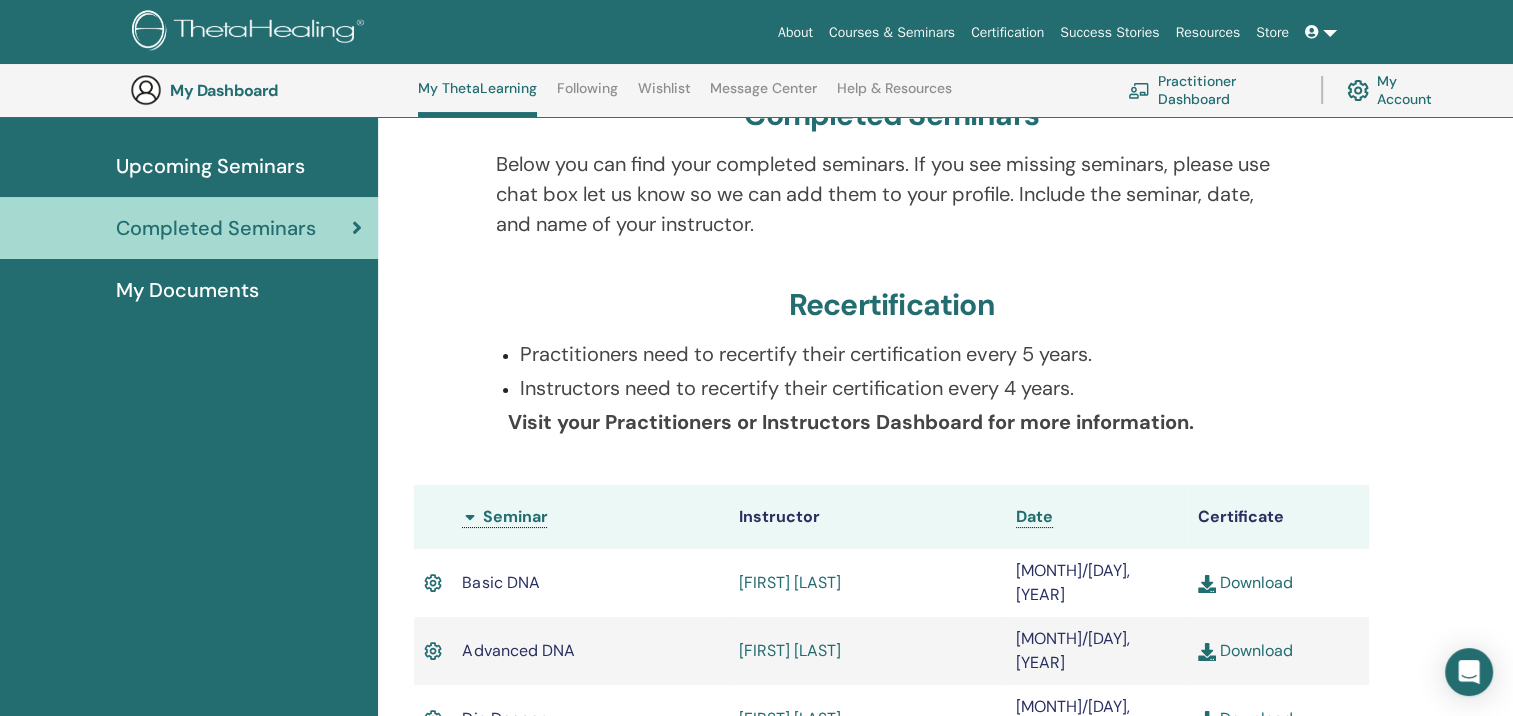 scroll, scrollTop: 152, scrollLeft: 0, axis: vertical 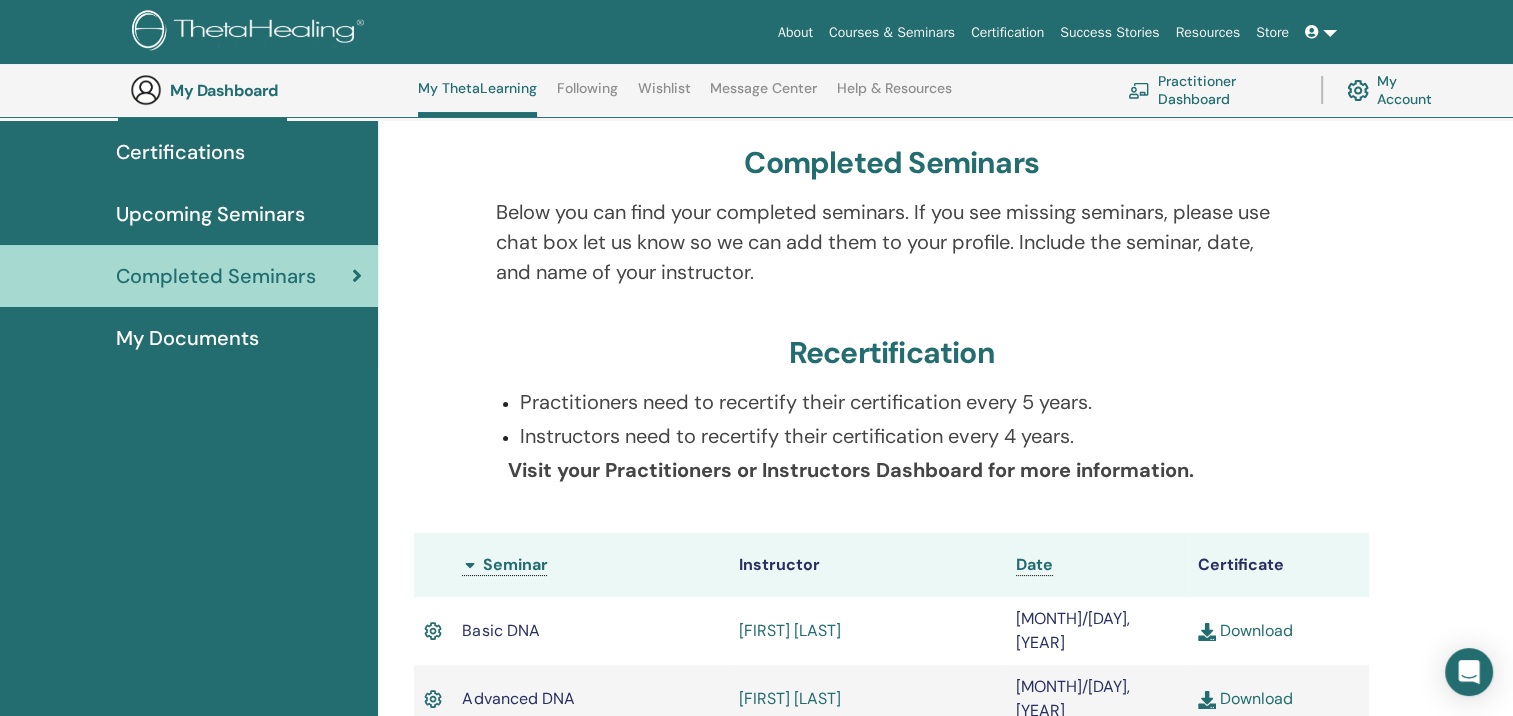 click on "My Documents" at bounding box center (187, 338) 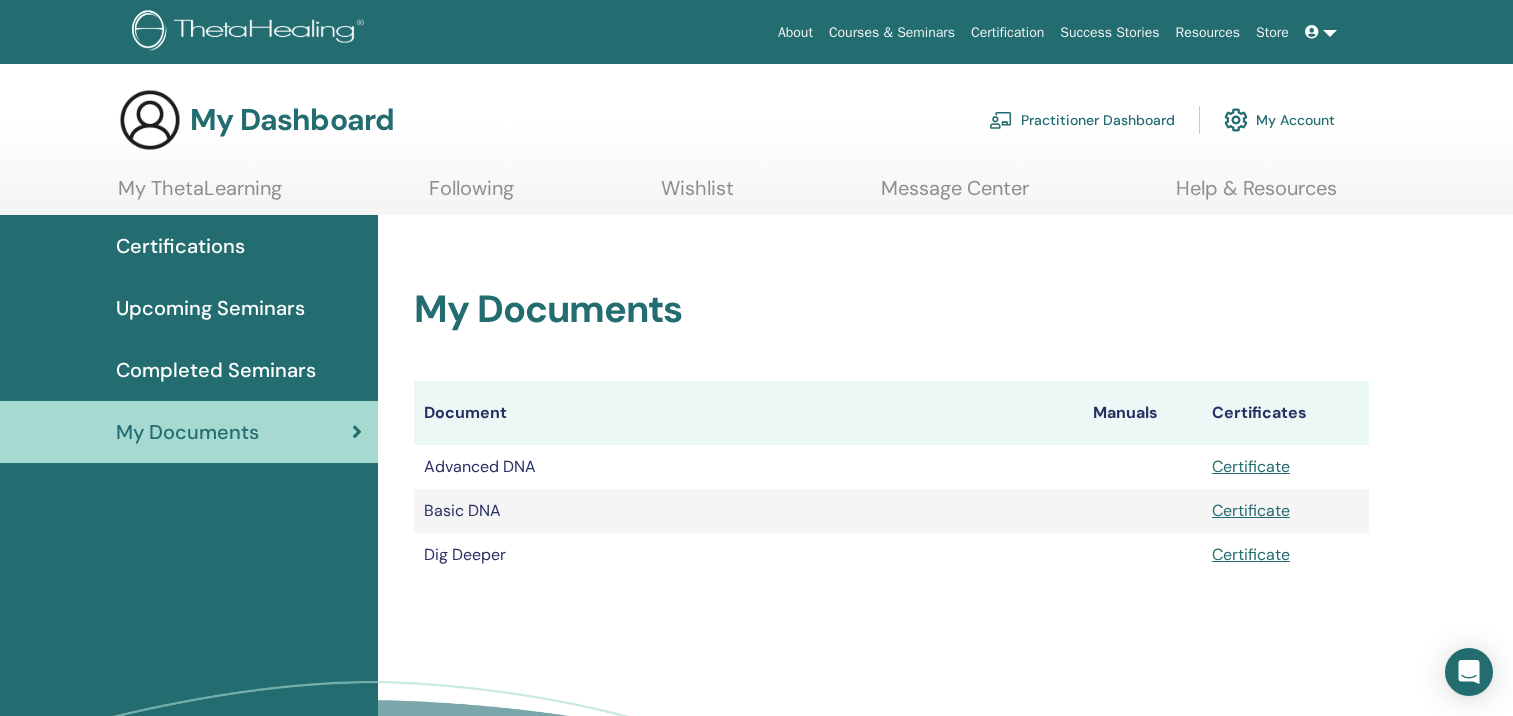 scroll, scrollTop: 0, scrollLeft: 0, axis: both 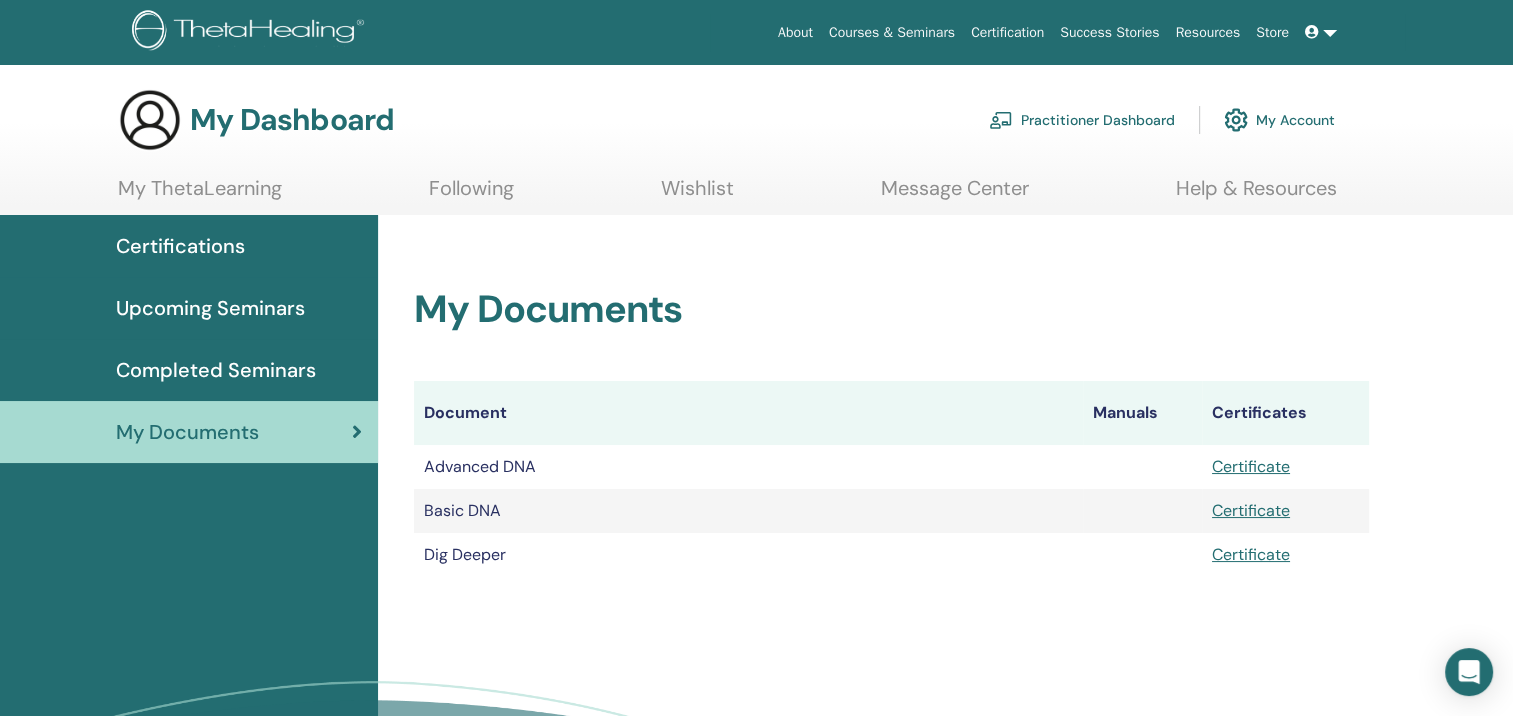 click on "Certifications" at bounding box center [180, 246] 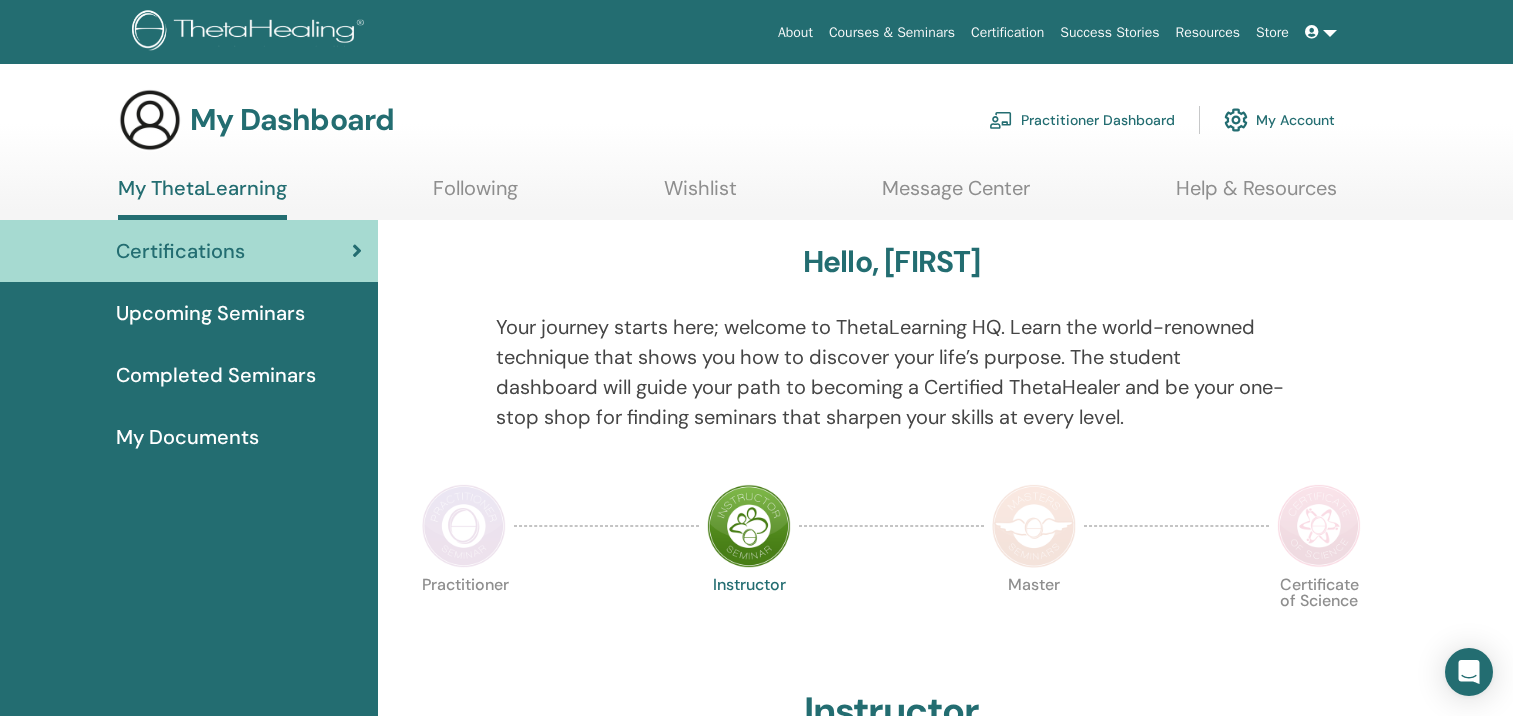 scroll, scrollTop: 0, scrollLeft: 0, axis: both 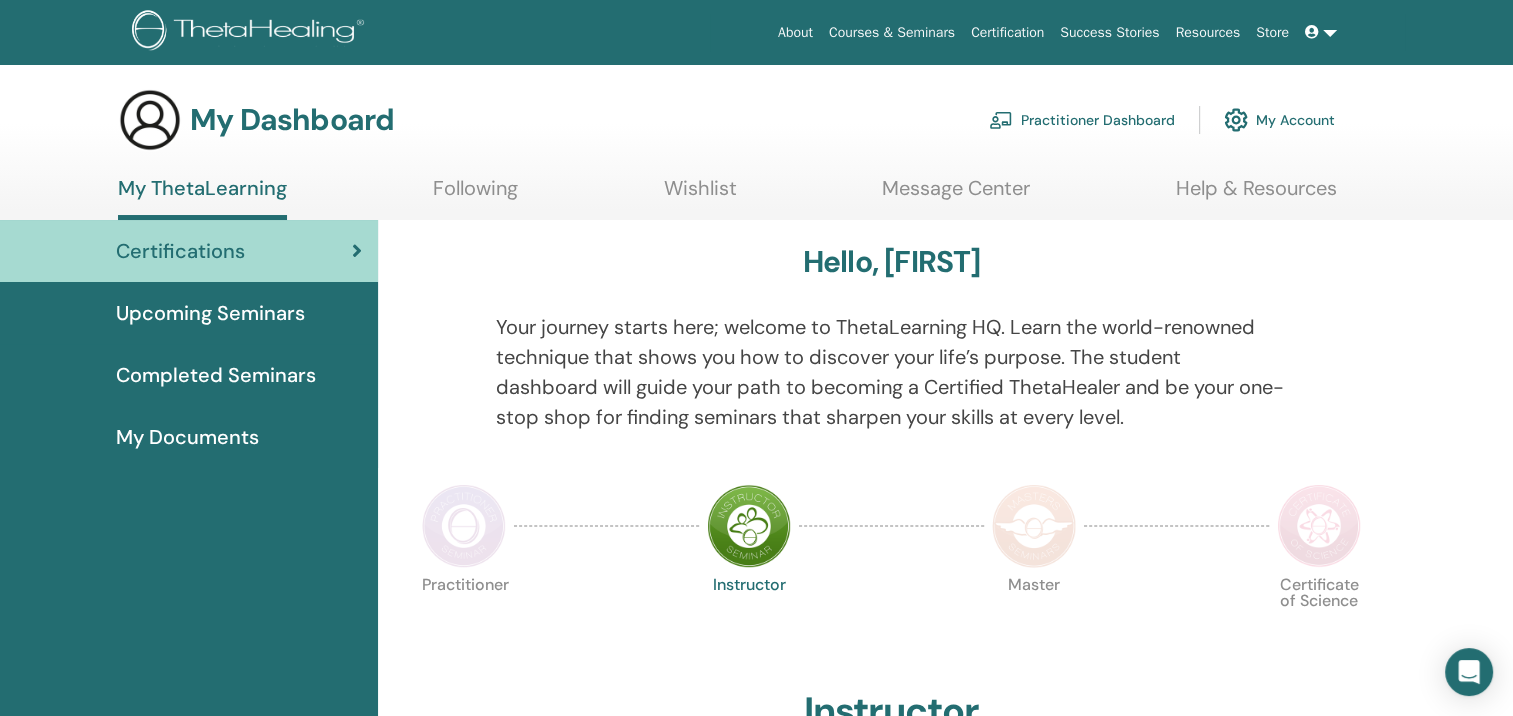 click on "My Account" at bounding box center (1279, 120) 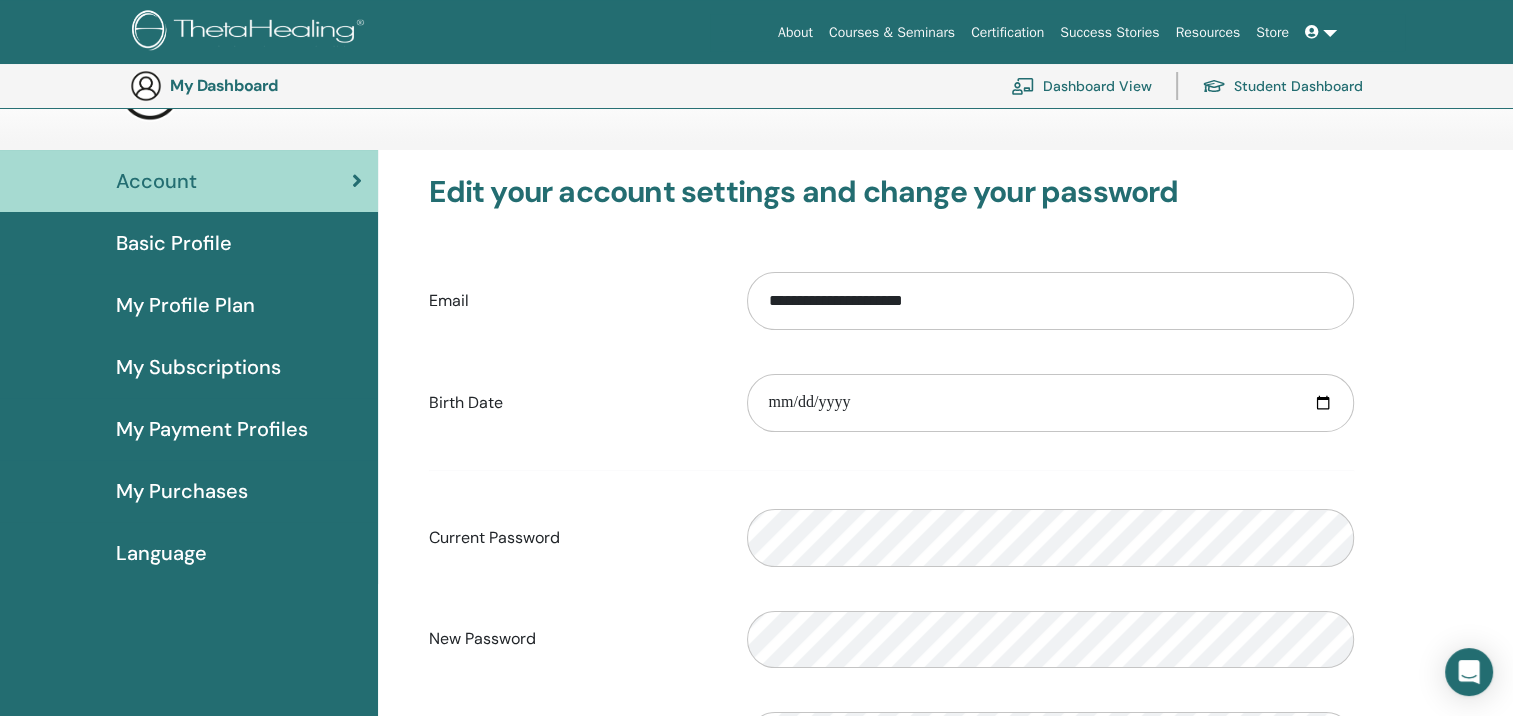 scroll, scrollTop: 0, scrollLeft: 0, axis: both 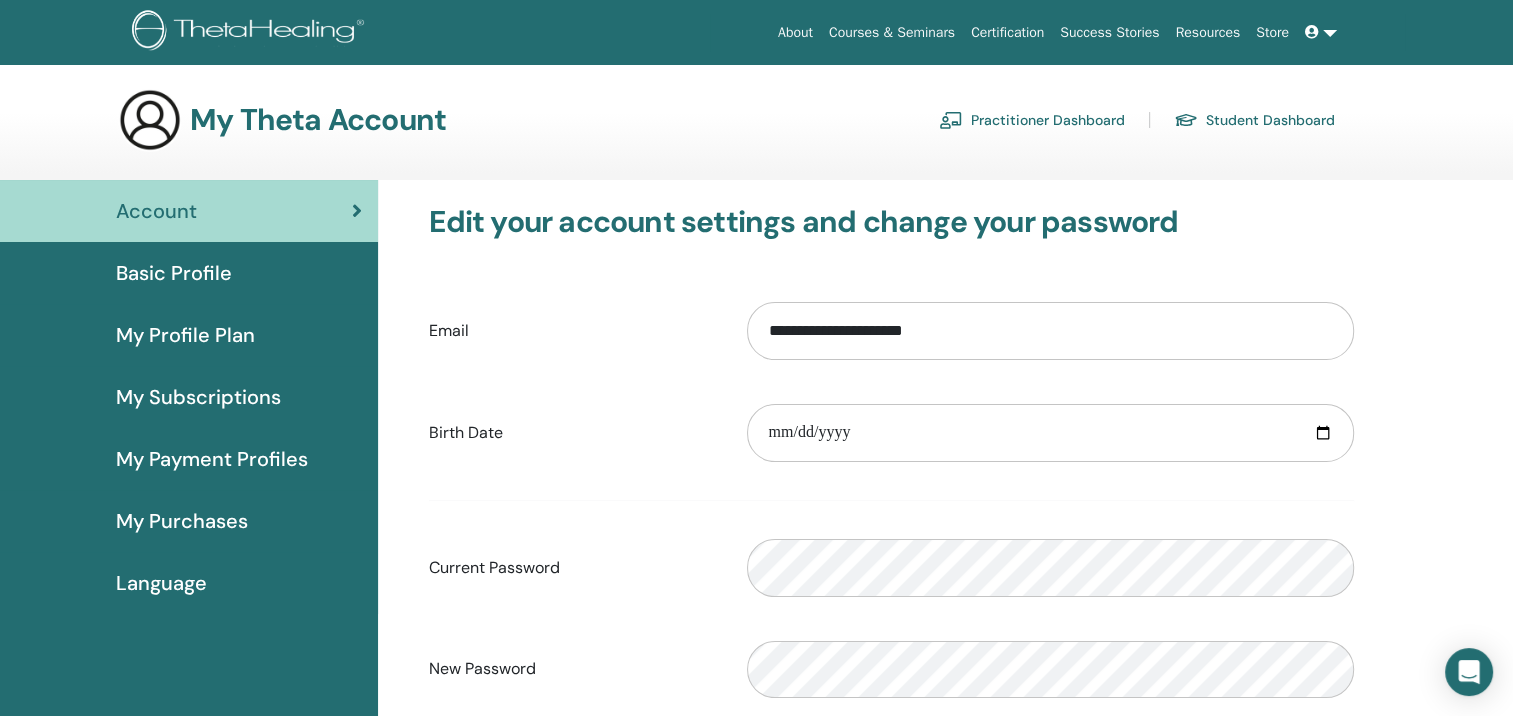 click on "Basic Profile" at bounding box center (174, 273) 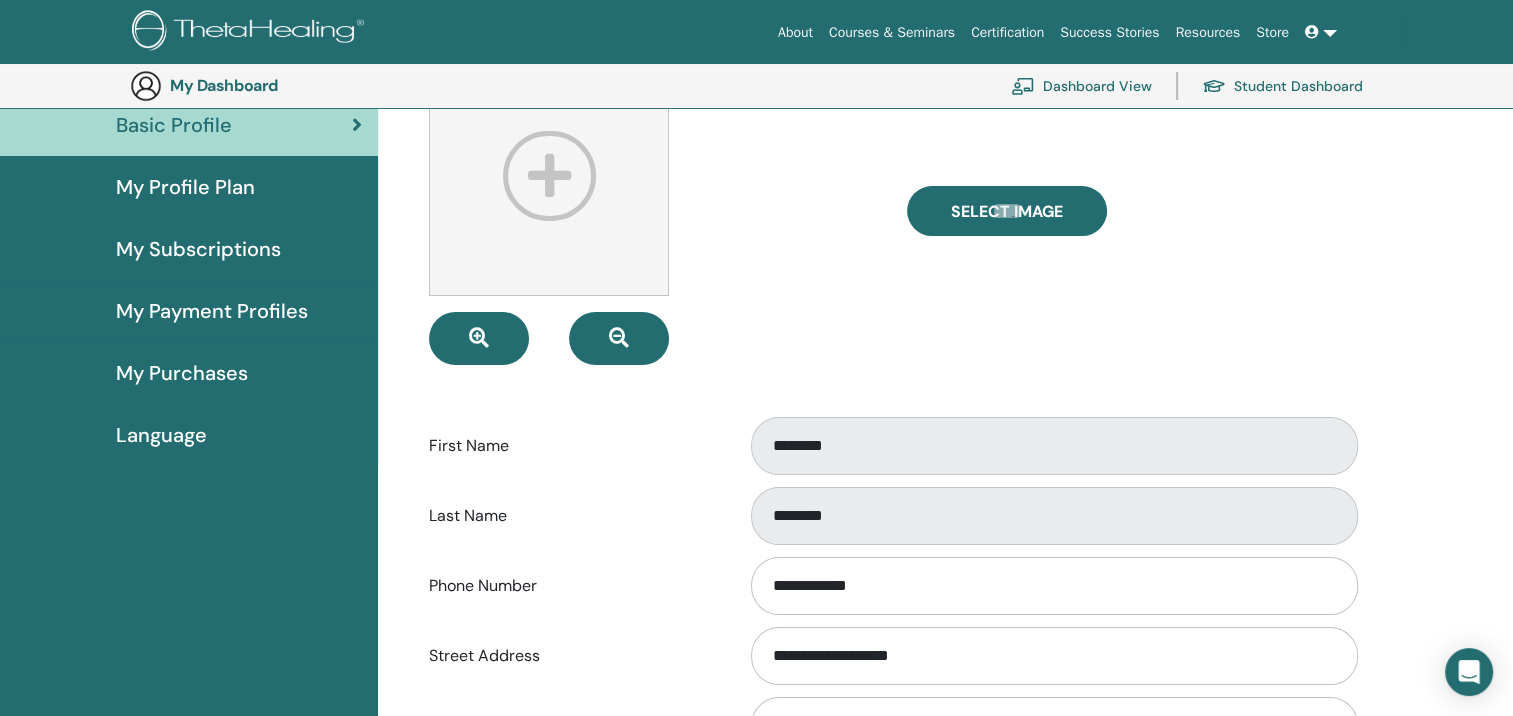 scroll, scrollTop: 144, scrollLeft: 0, axis: vertical 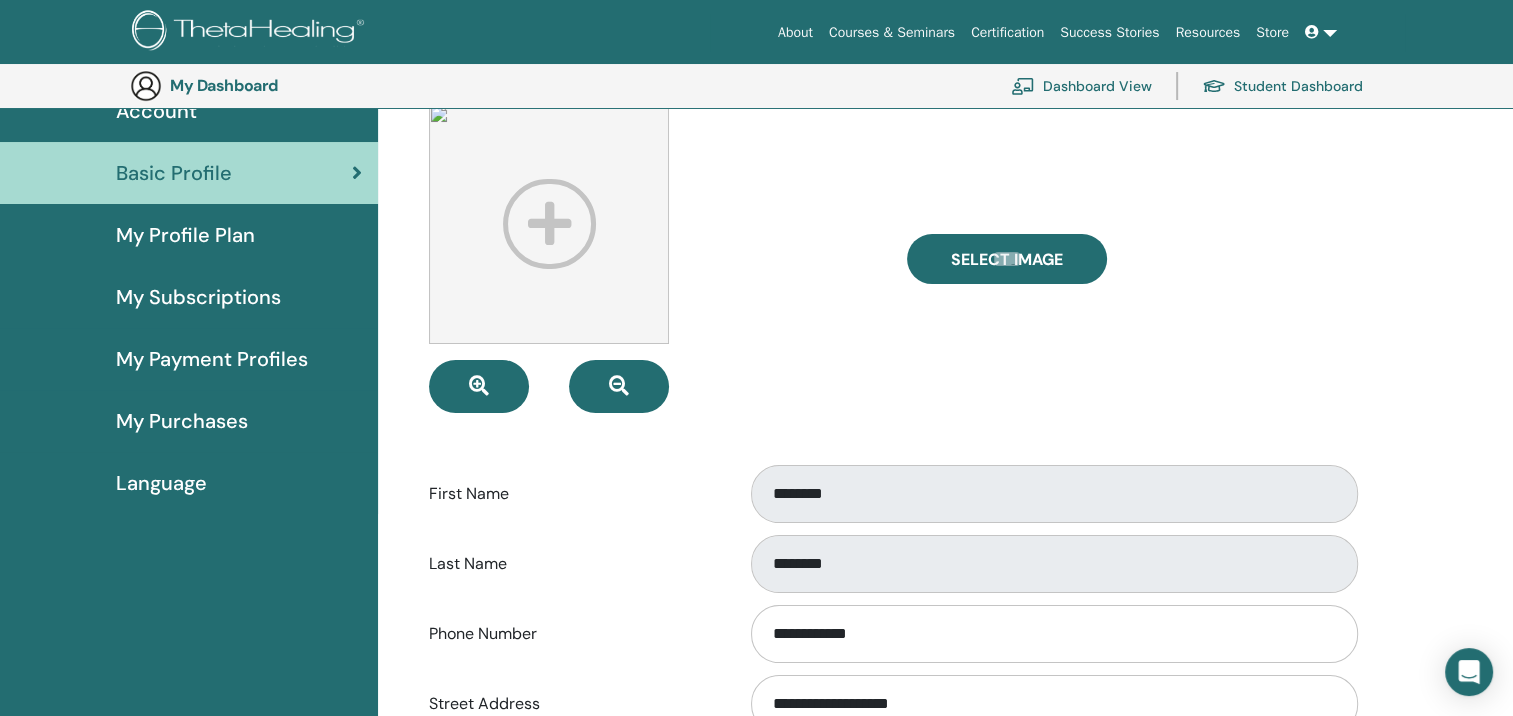 click on "My Profile Plan" at bounding box center [189, 235] 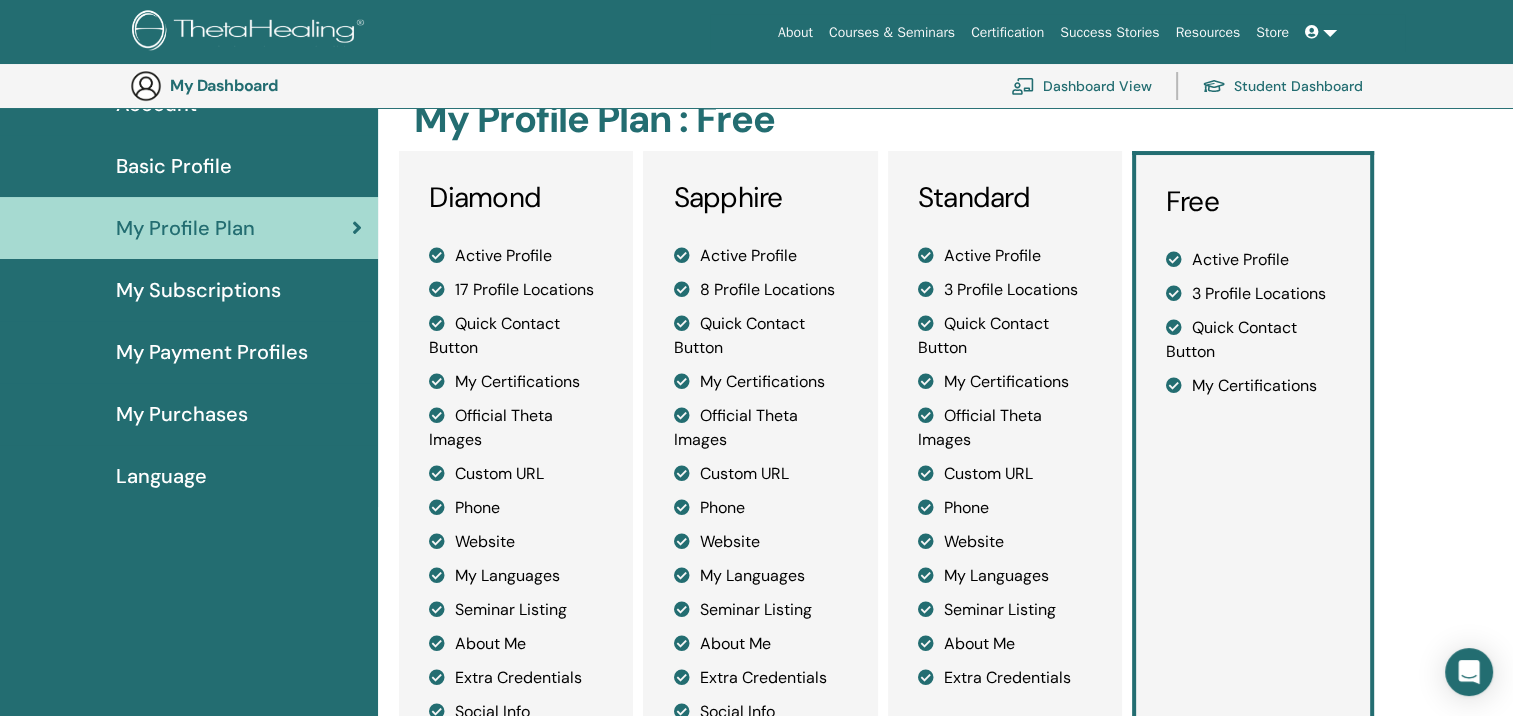 scroll, scrollTop: 144, scrollLeft: 0, axis: vertical 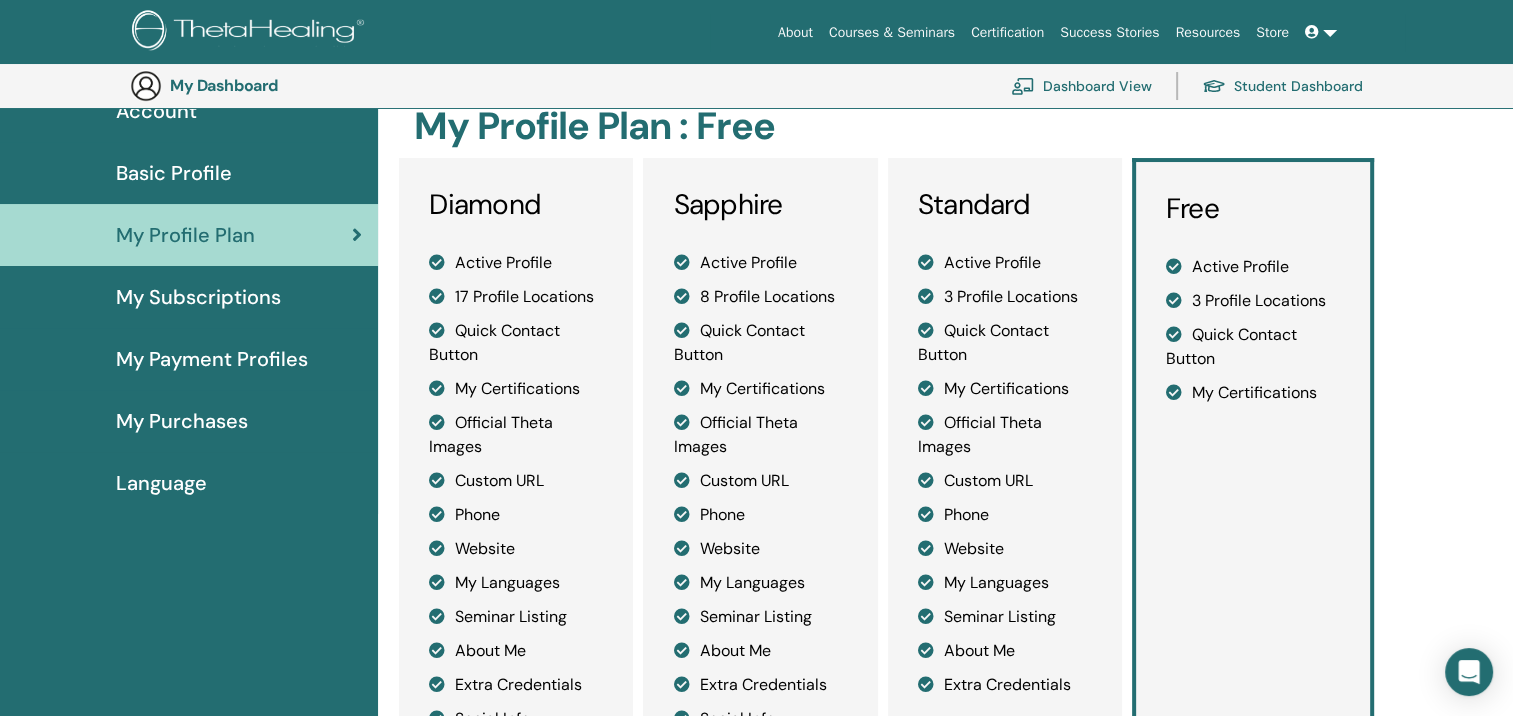 click on "My Subscriptions" at bounding box center [198, 297] 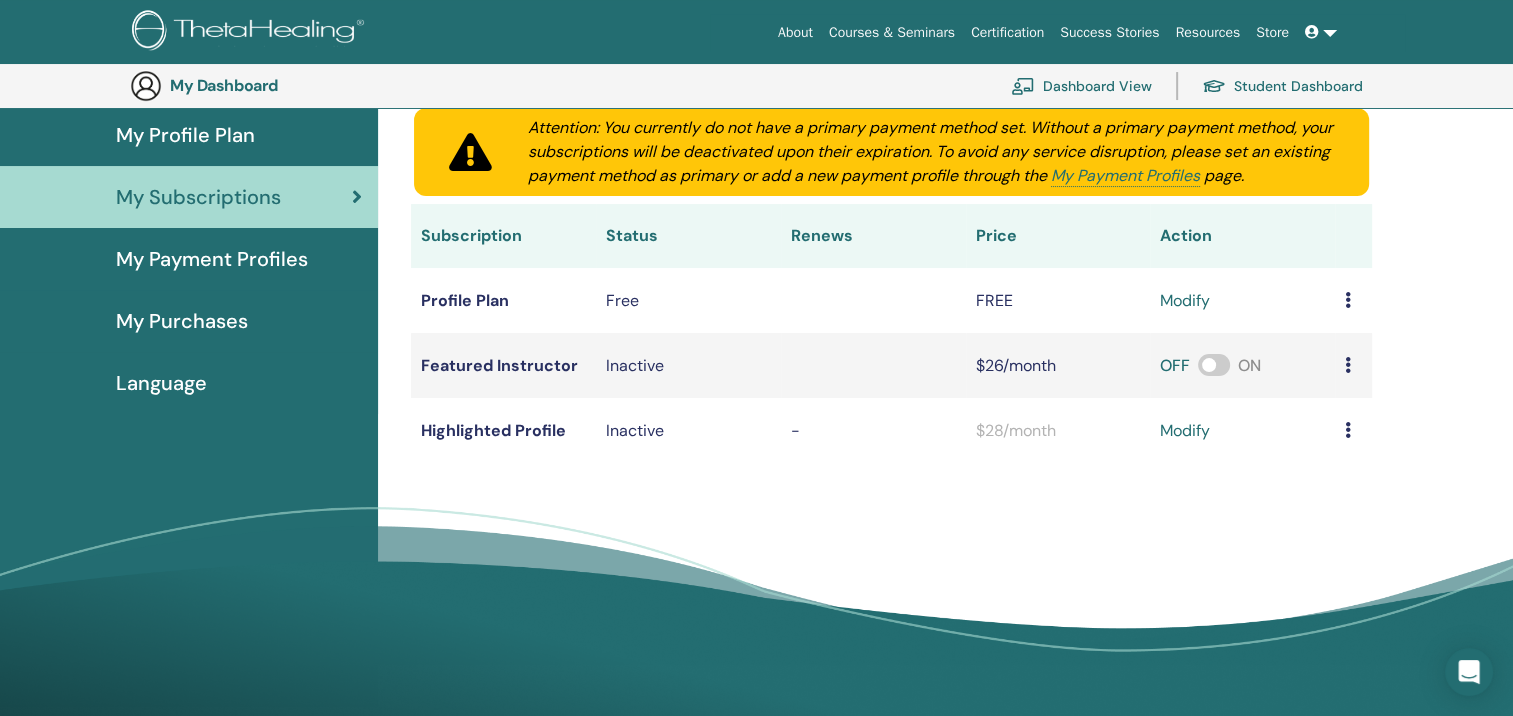 scroll, scrollTop: 144, scrollLeft: 0, axis: vertical 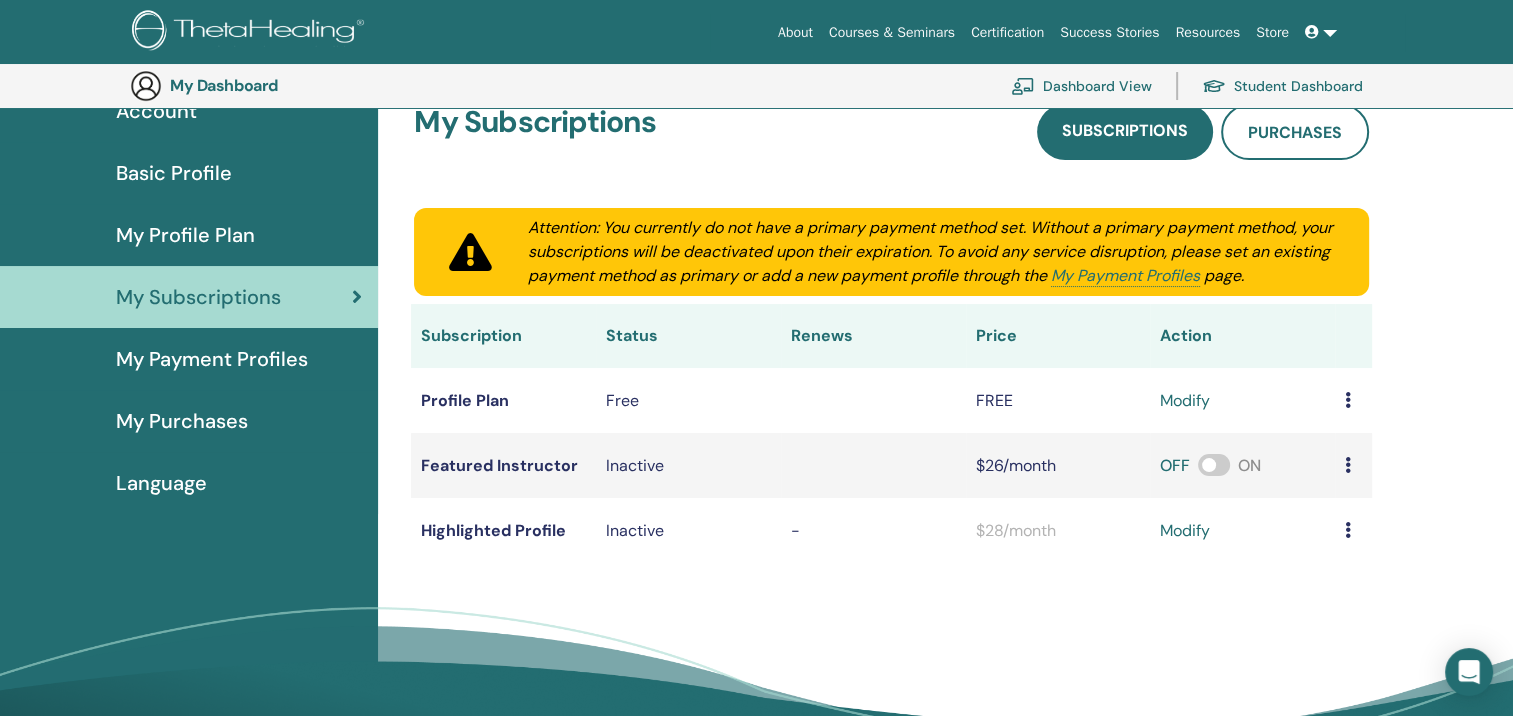 click on "Language" at bounding box center [161, 483] 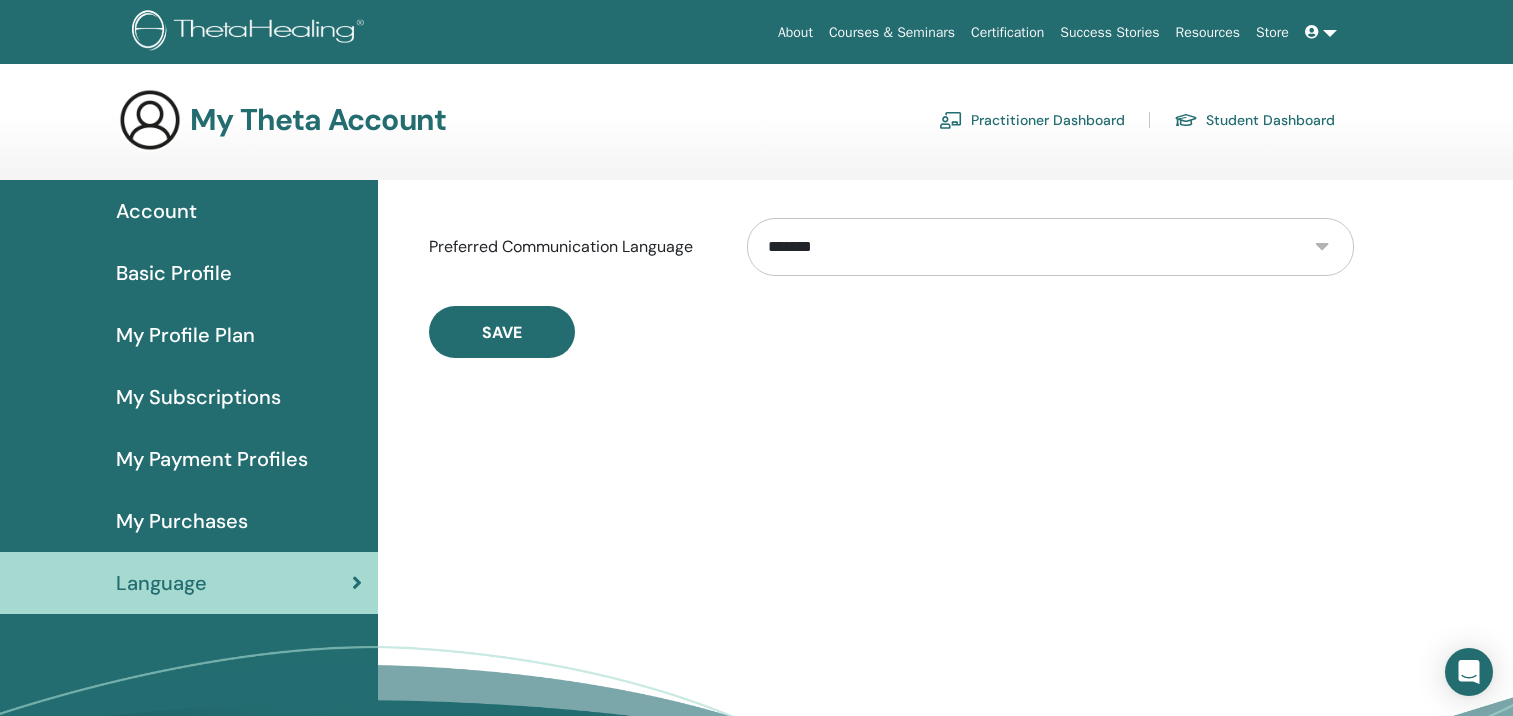 scroll, scrollTop: 0, scrollLeft: 0, axis: both 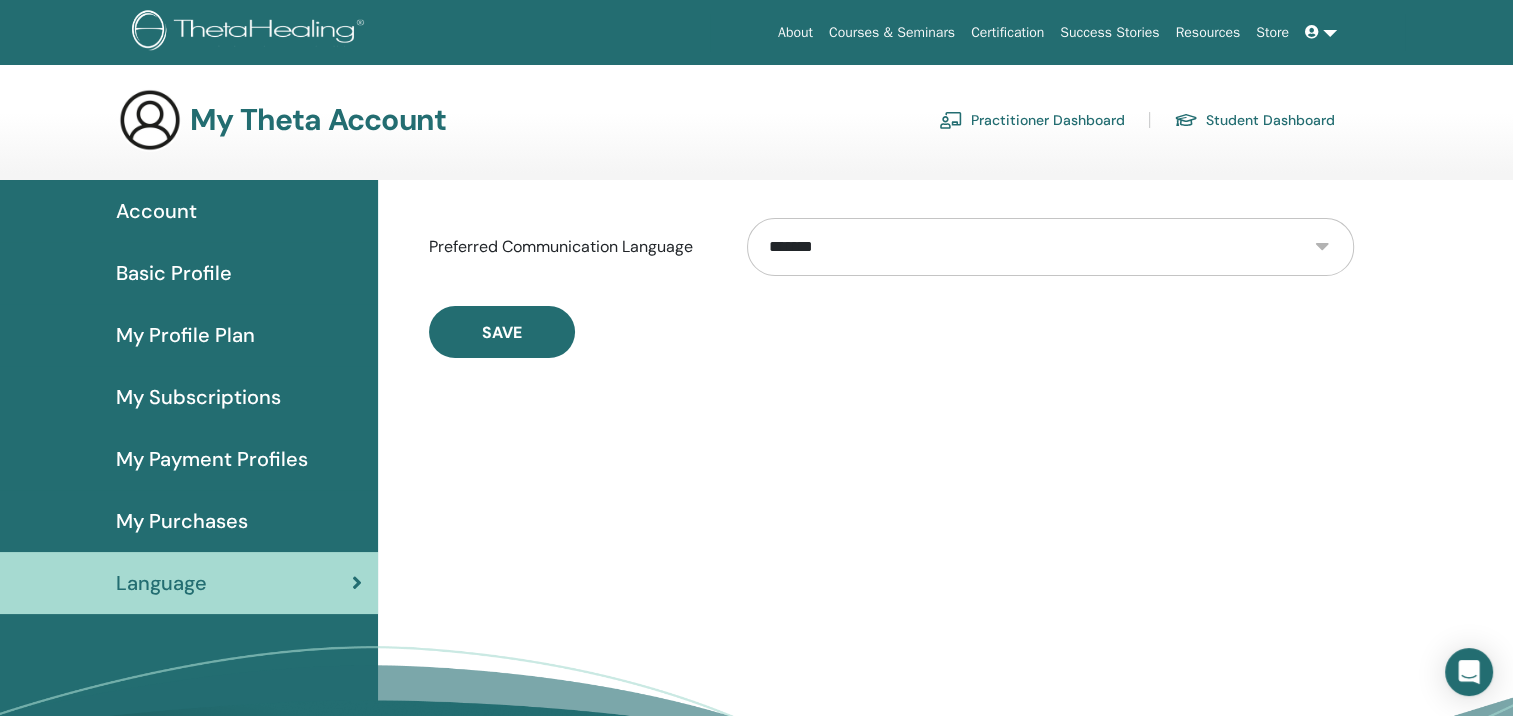 click on "Account" at bounding box center (189, 211) 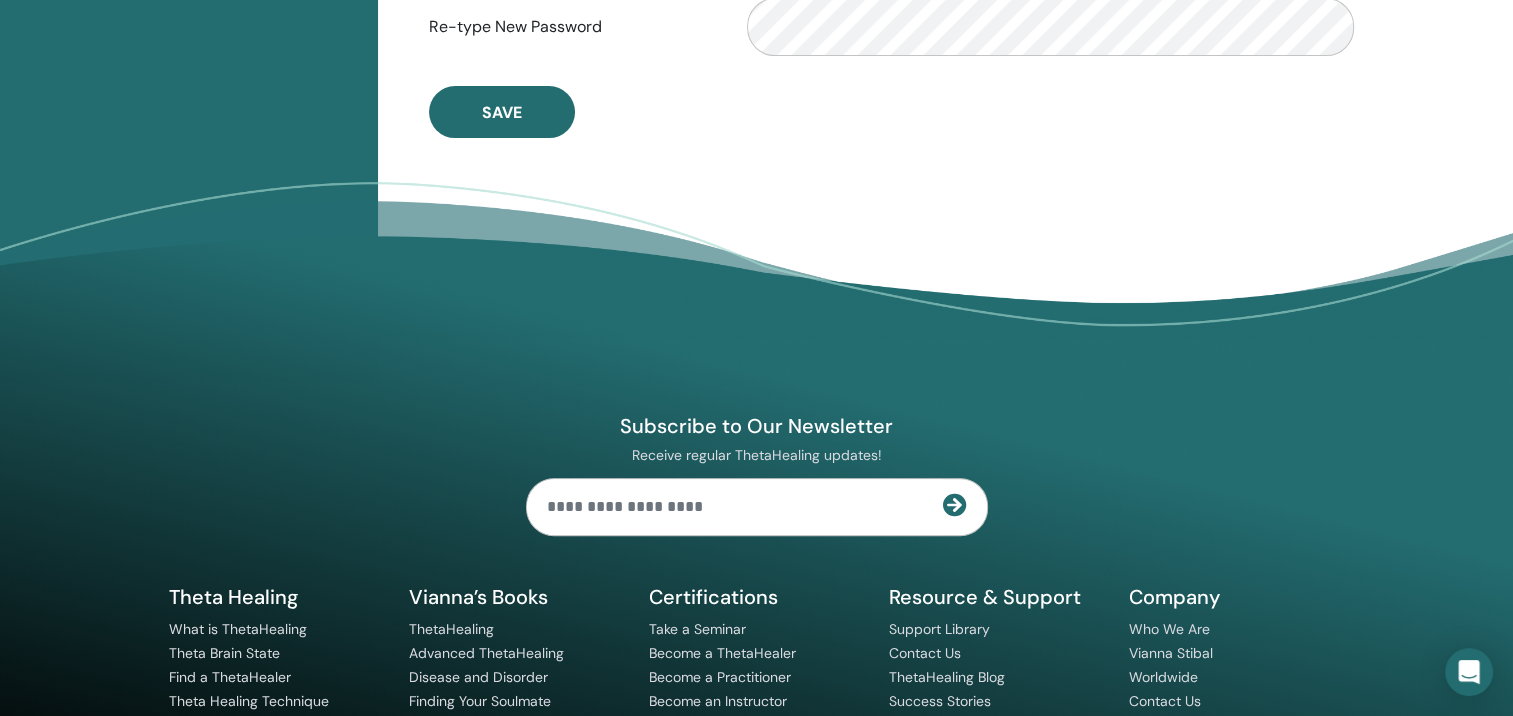 scroll, scrollTop: 914, scrollLeft: 0, axis: vertical 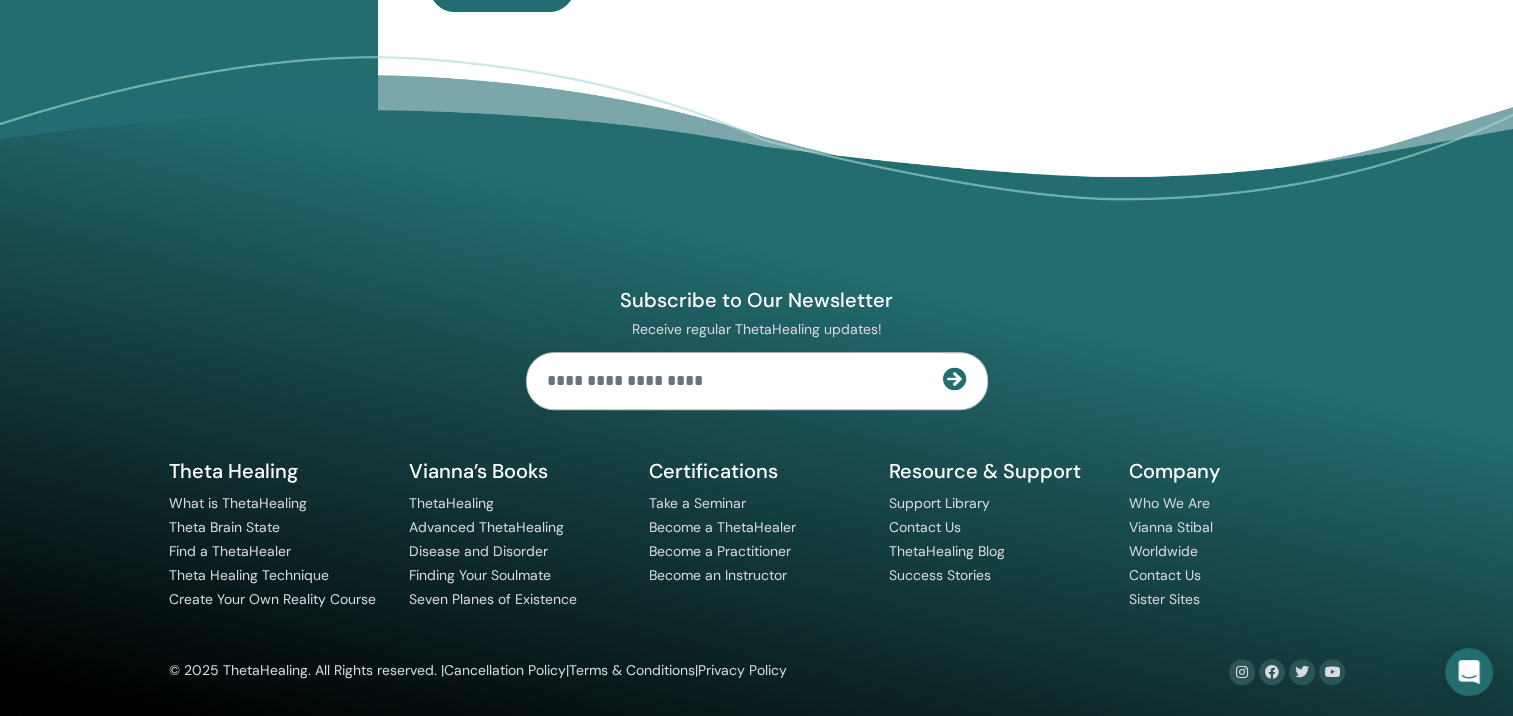 drag, startPoint x: 899, startPoint y: 524, endPoint x: 851, endPoint y: 482, distance: 63.780876 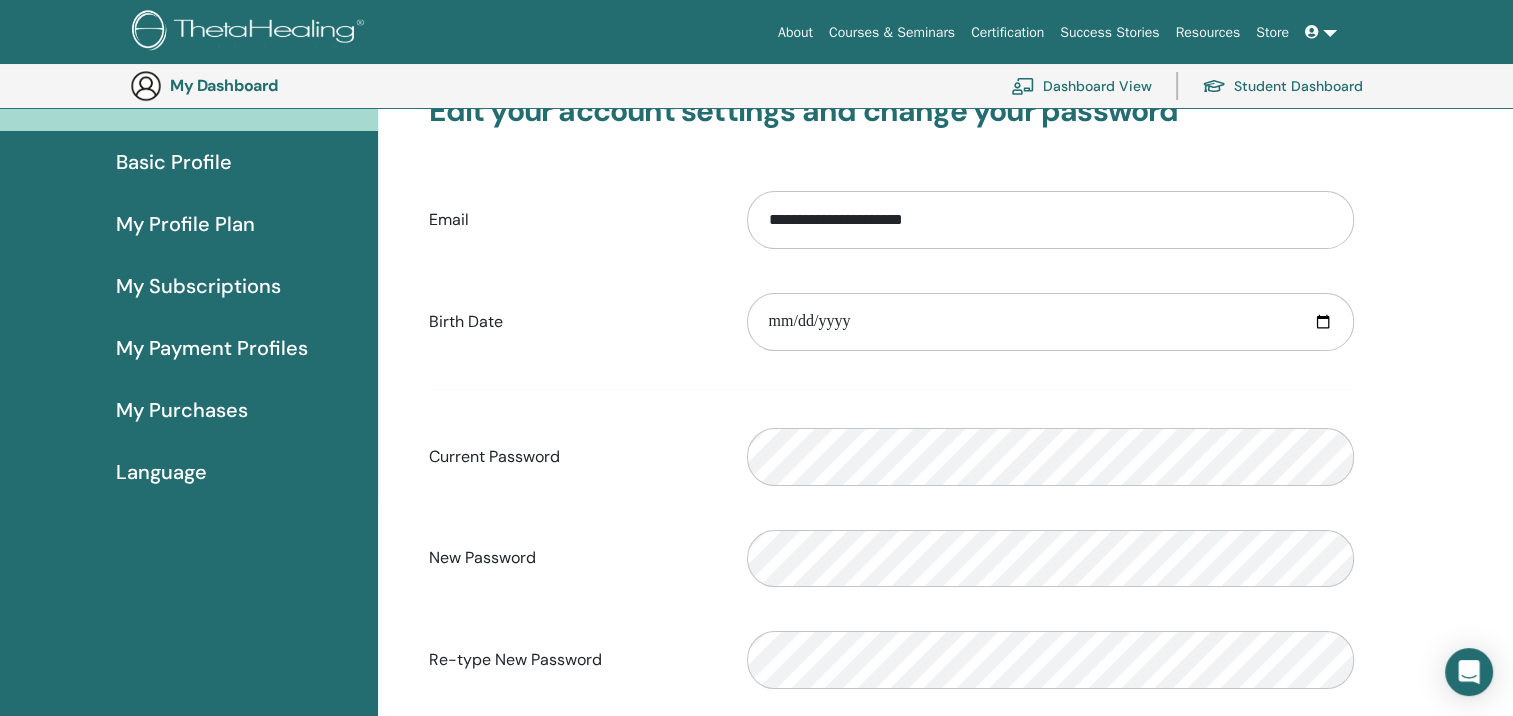 scroll, scrollTop: 0, scrollLeft: 0, axis: both 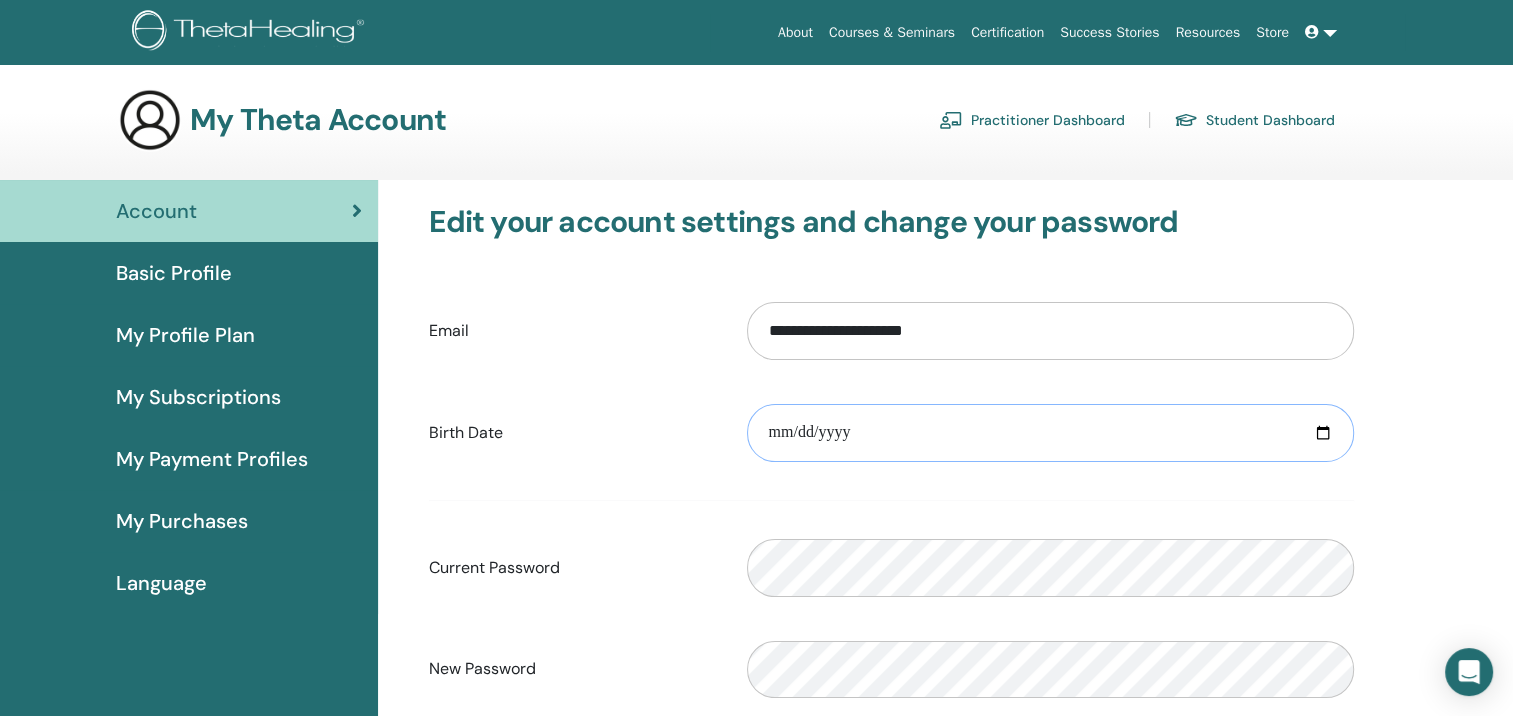 click on "**********" at bounding box center (1050, 433) 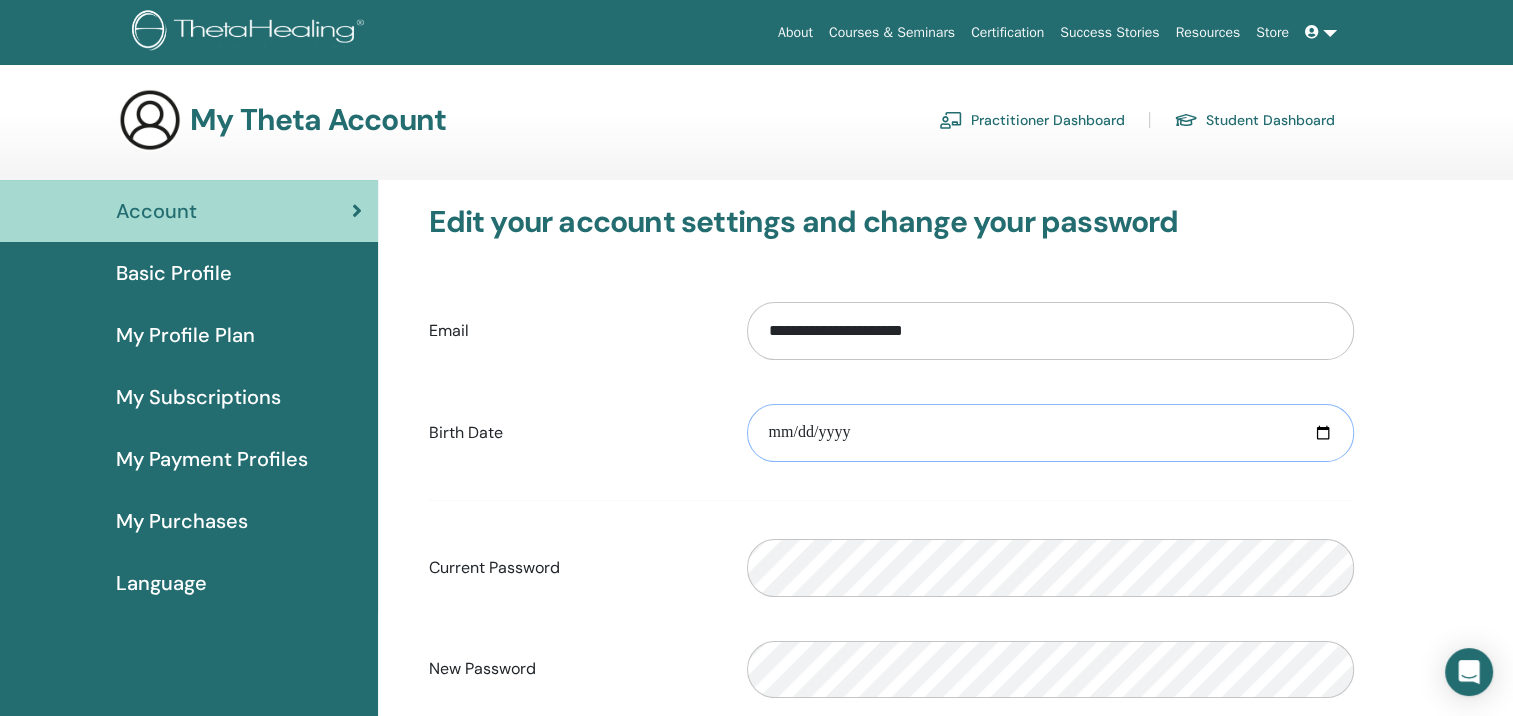 type on "**********" 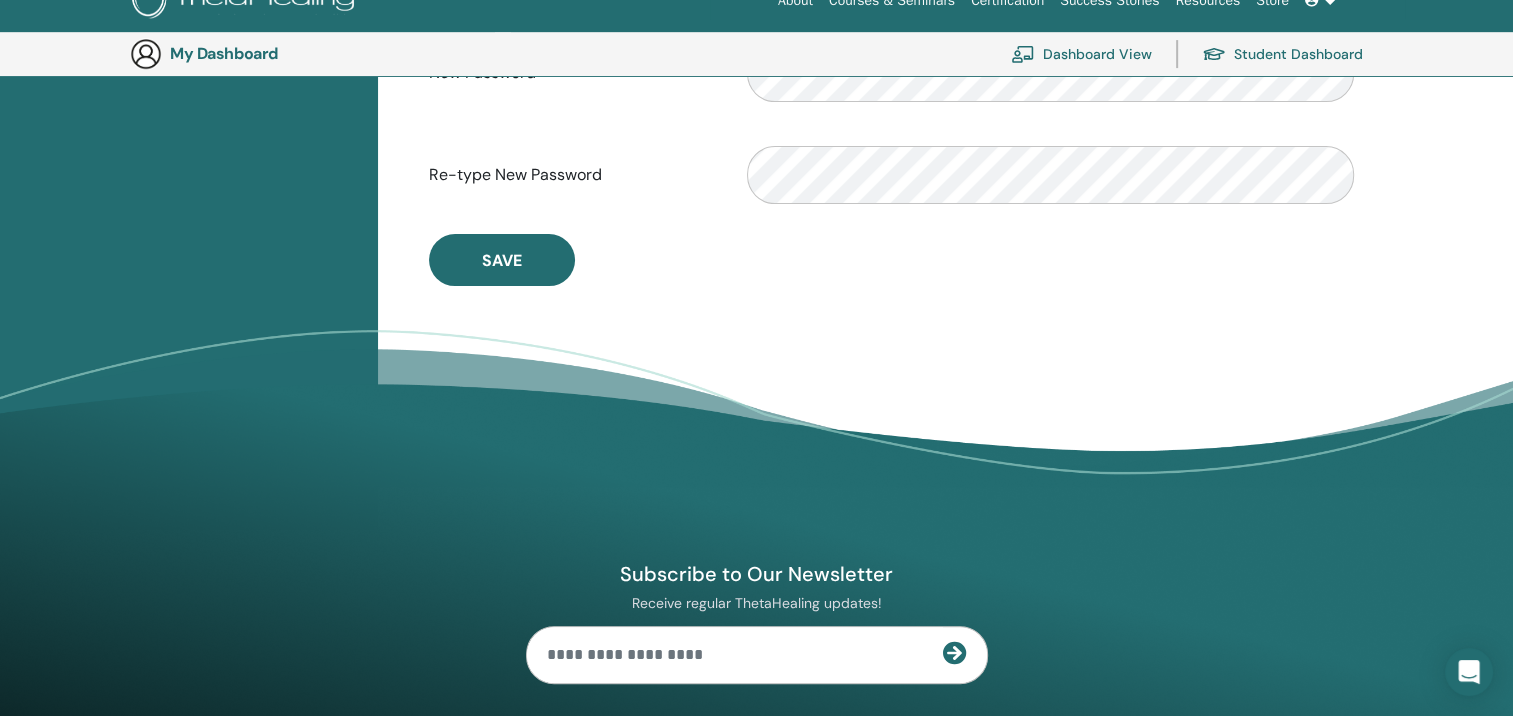 scroll, scrollTop: 644, scrollLeft: 0, axis: vertical 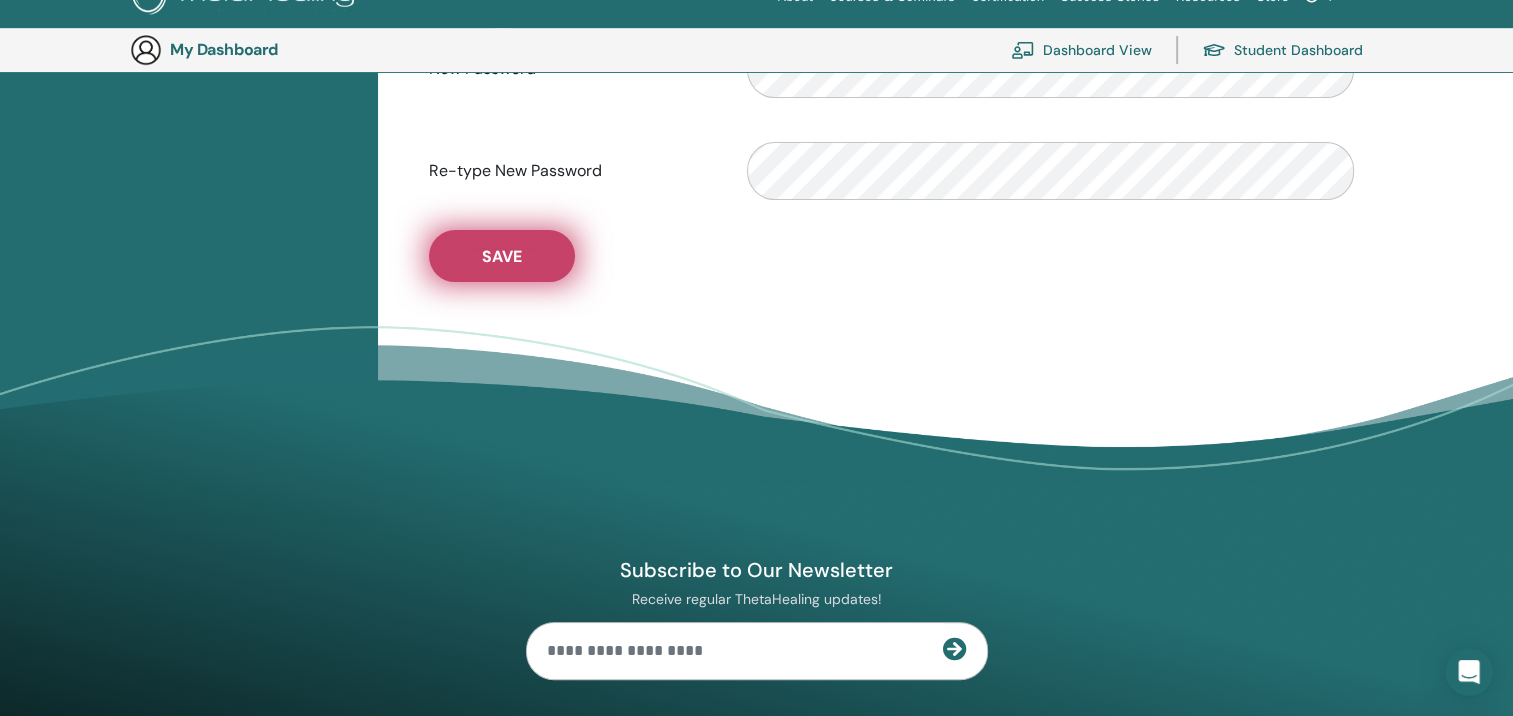 click on "Save" at bounding box center (502, 256) 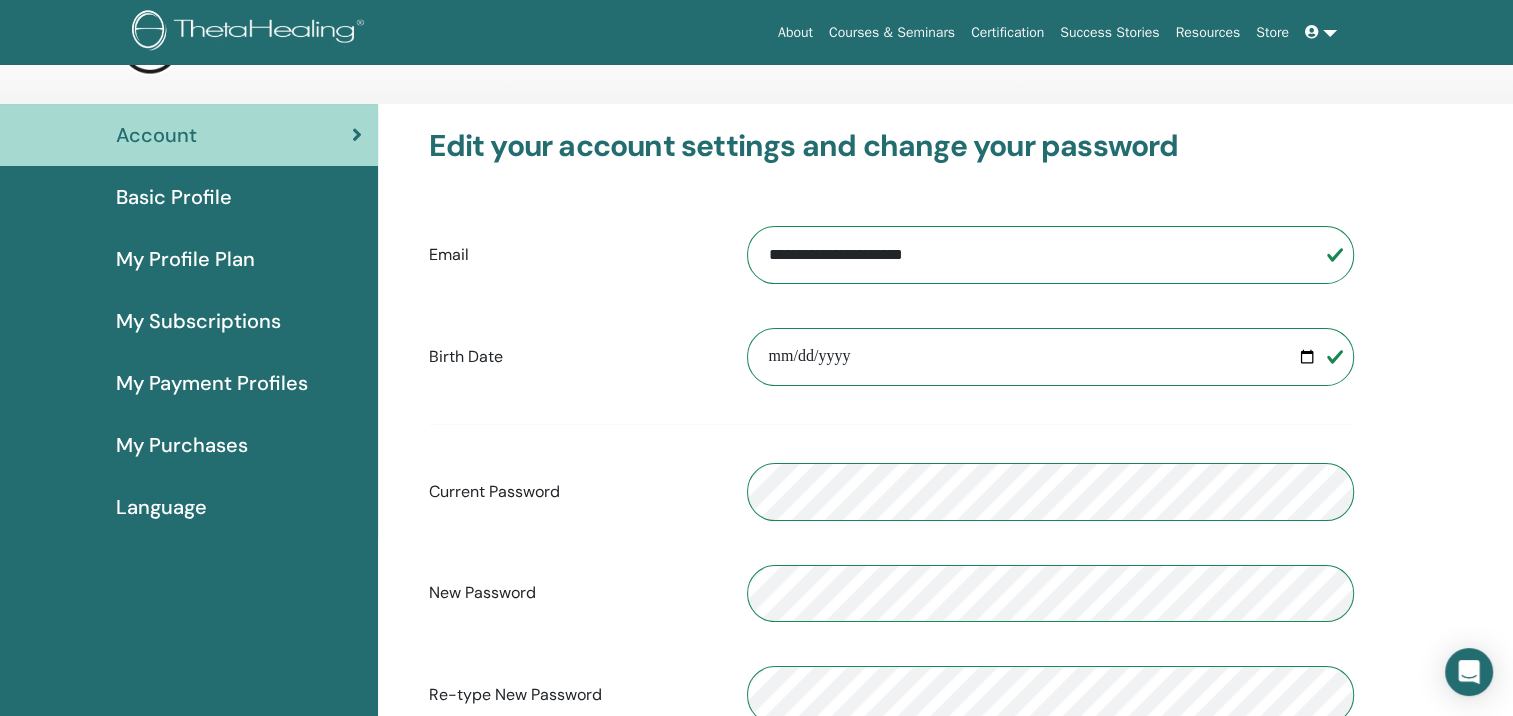 scroll, scrollTop: 0, scrollLeft: 0, axis: both 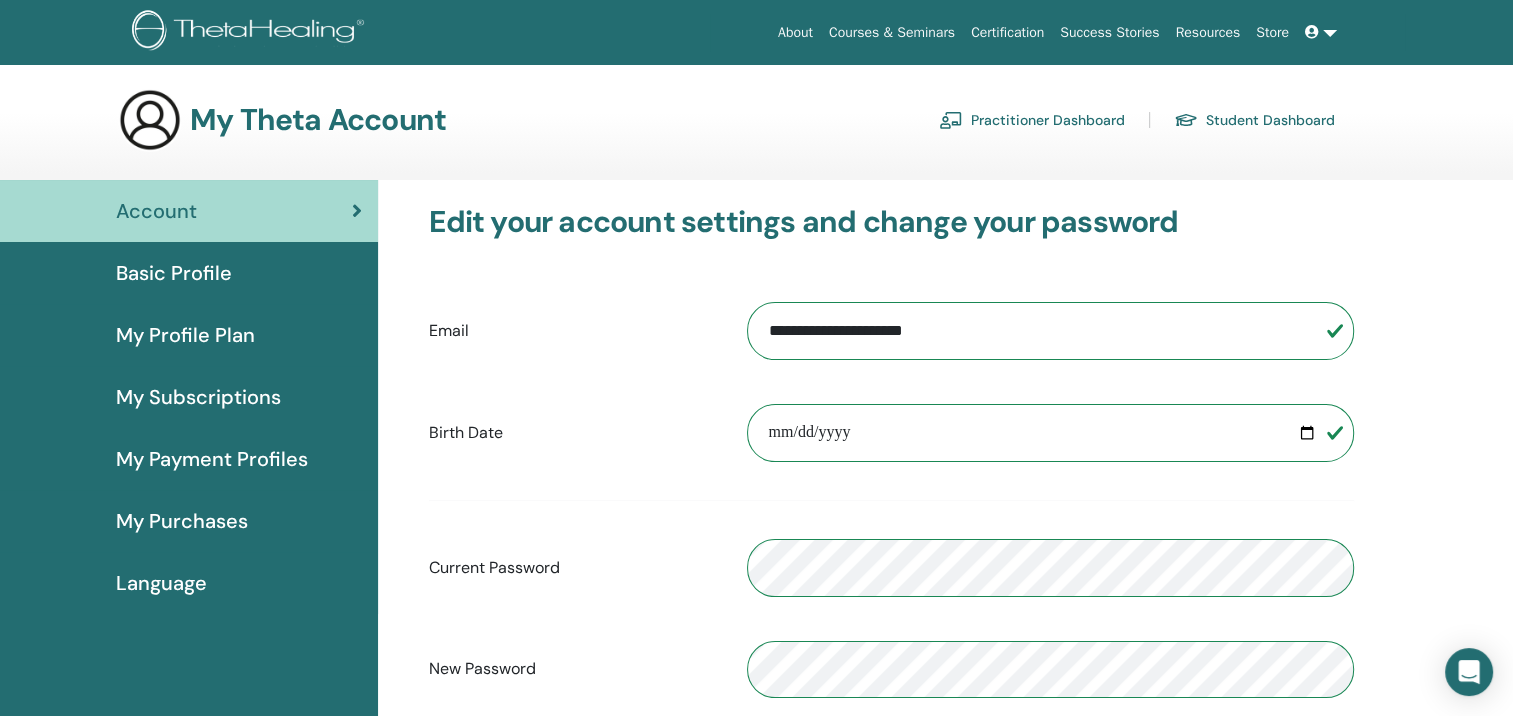 click on "Basic Profile" at bounding box center (189, 273) 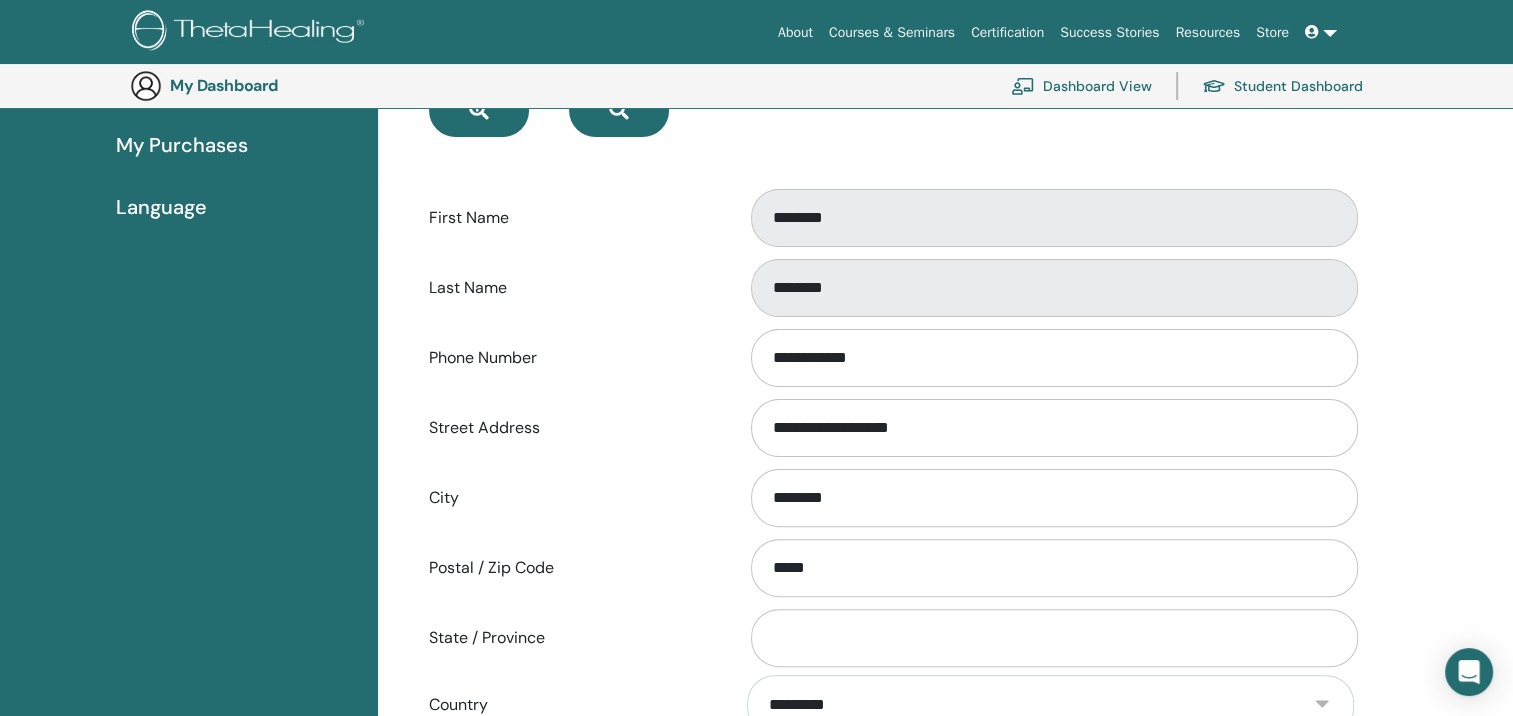 scroll, scrollTop: 544, scrollLeft: 0, axis: vertical 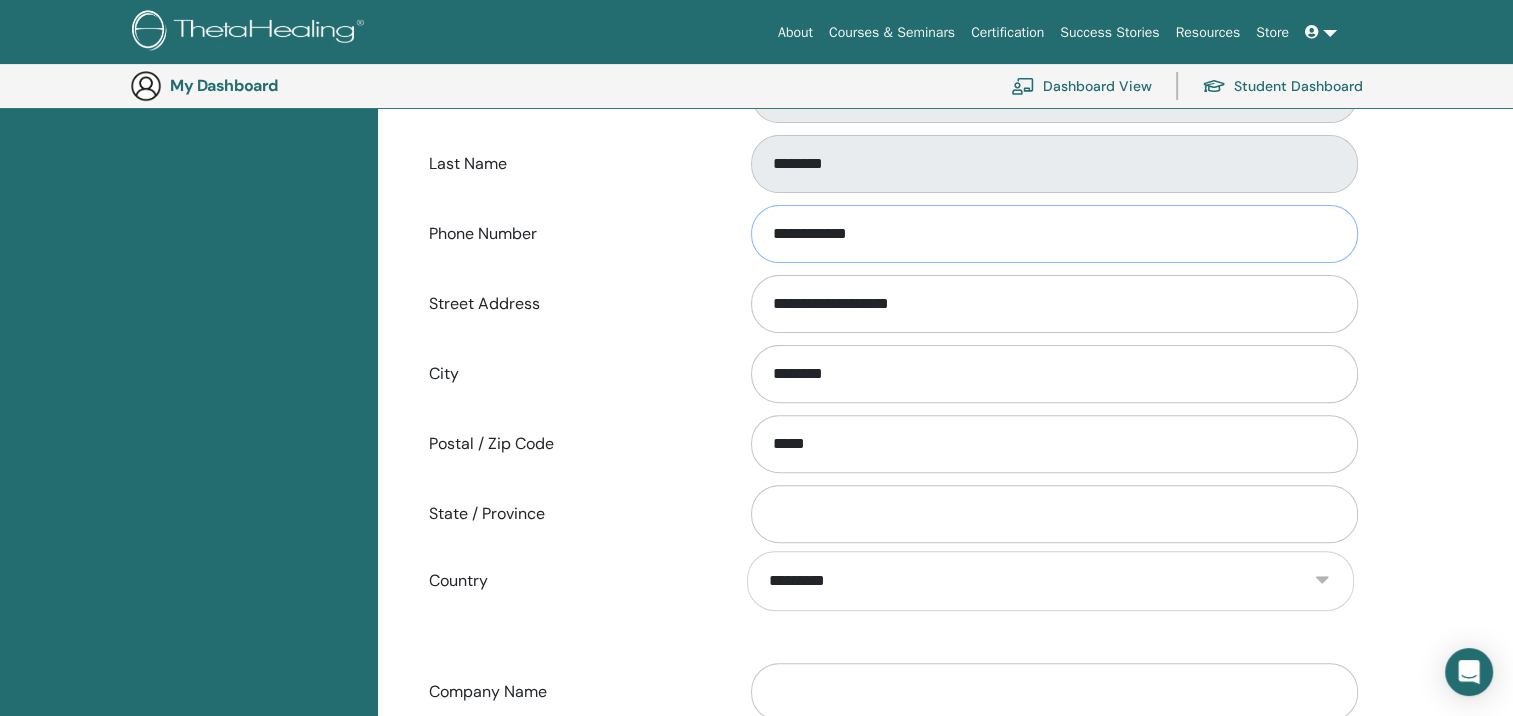 drag, startPoint x: 938, startPoint y: 229, endPoint x: 500, endPoint y: 248, distance: 438.4119 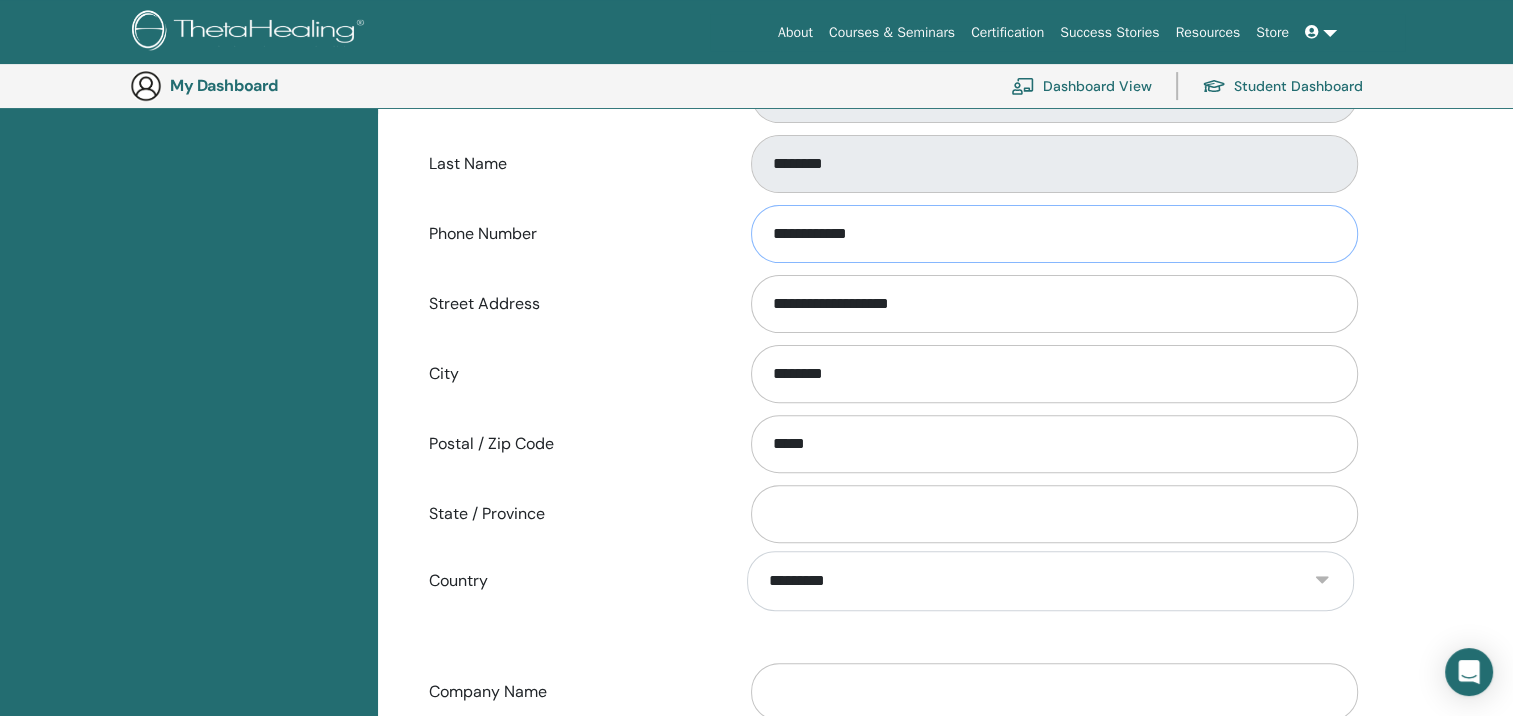 click on "Phone Number
[PHONE]" at bounding box center (891, 234) 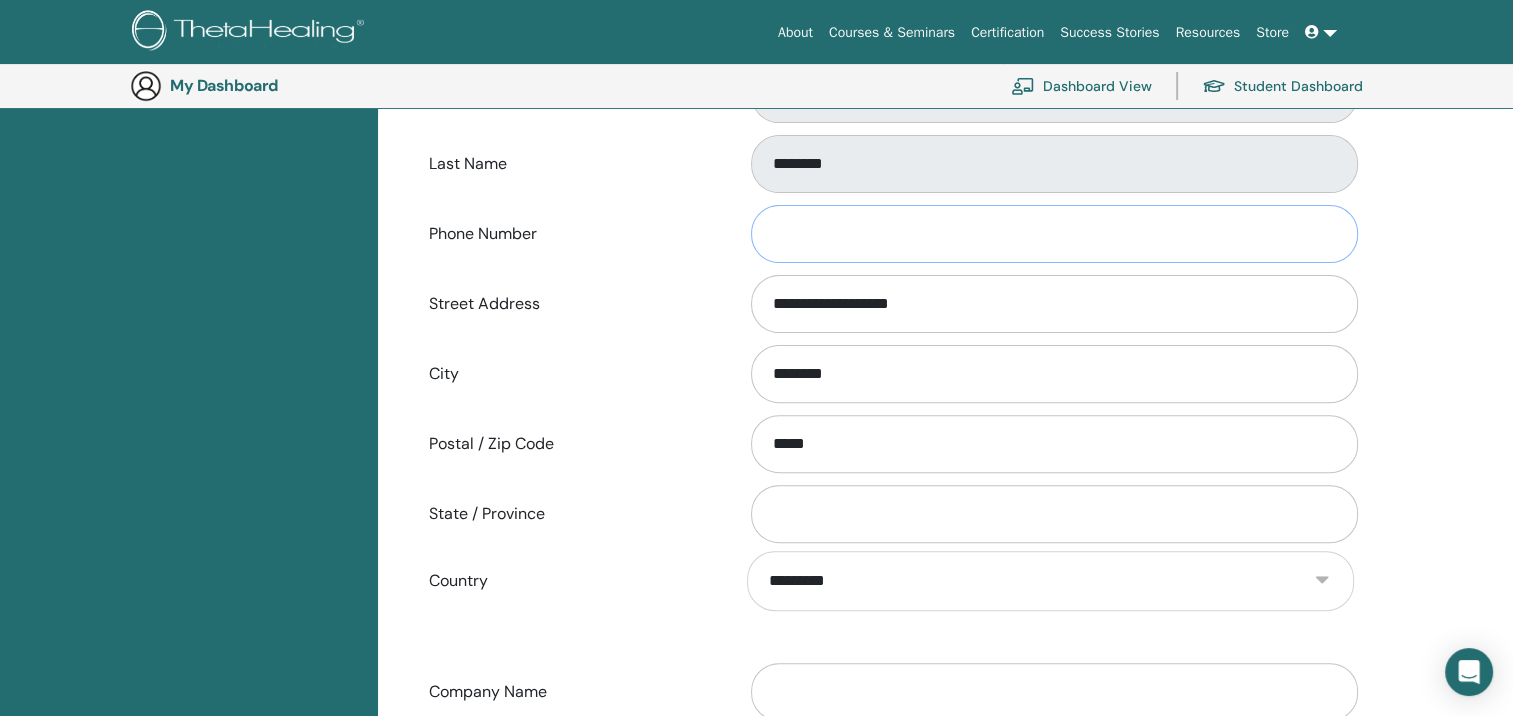 type 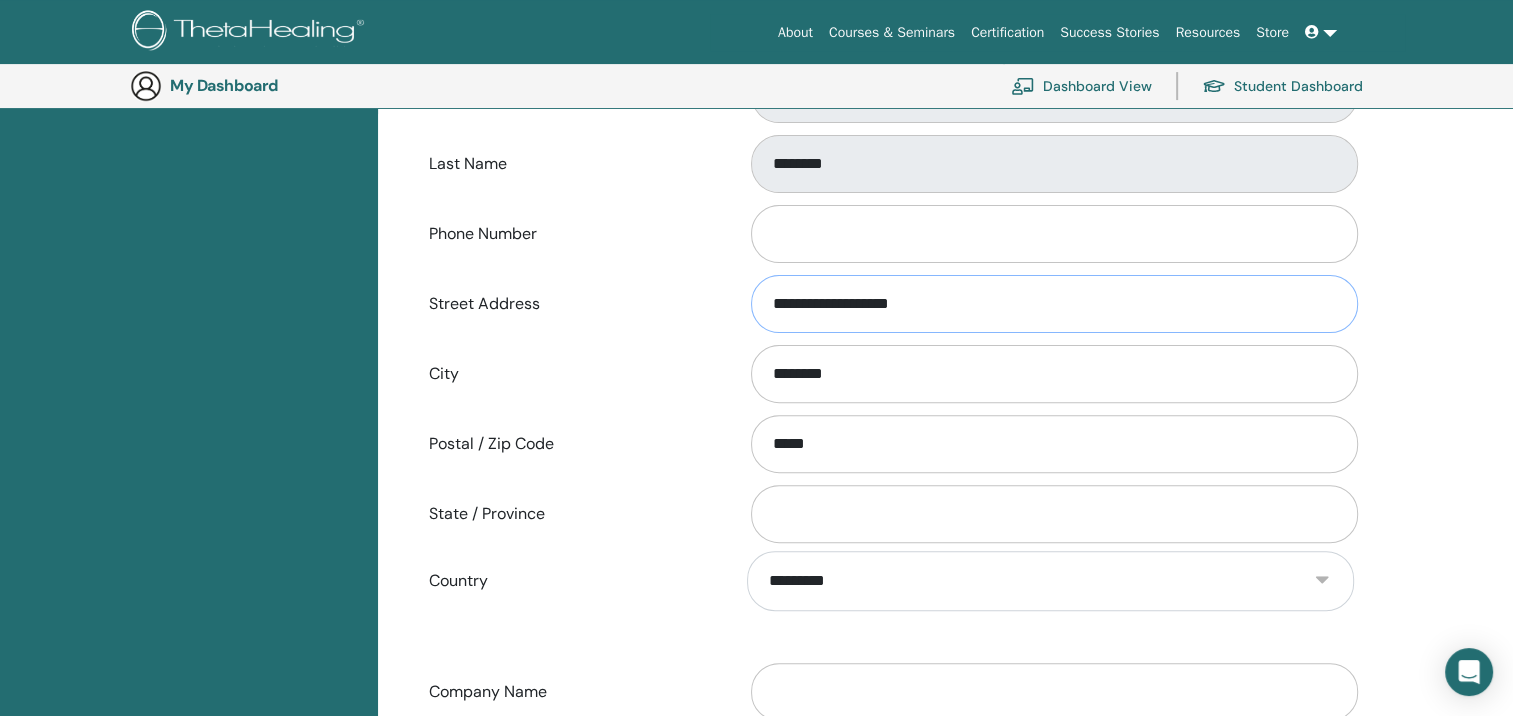drag, startPoint x: 975, startPoint y: 306, endPoint x: 368, endPoint y: 356, distance: 609.05585 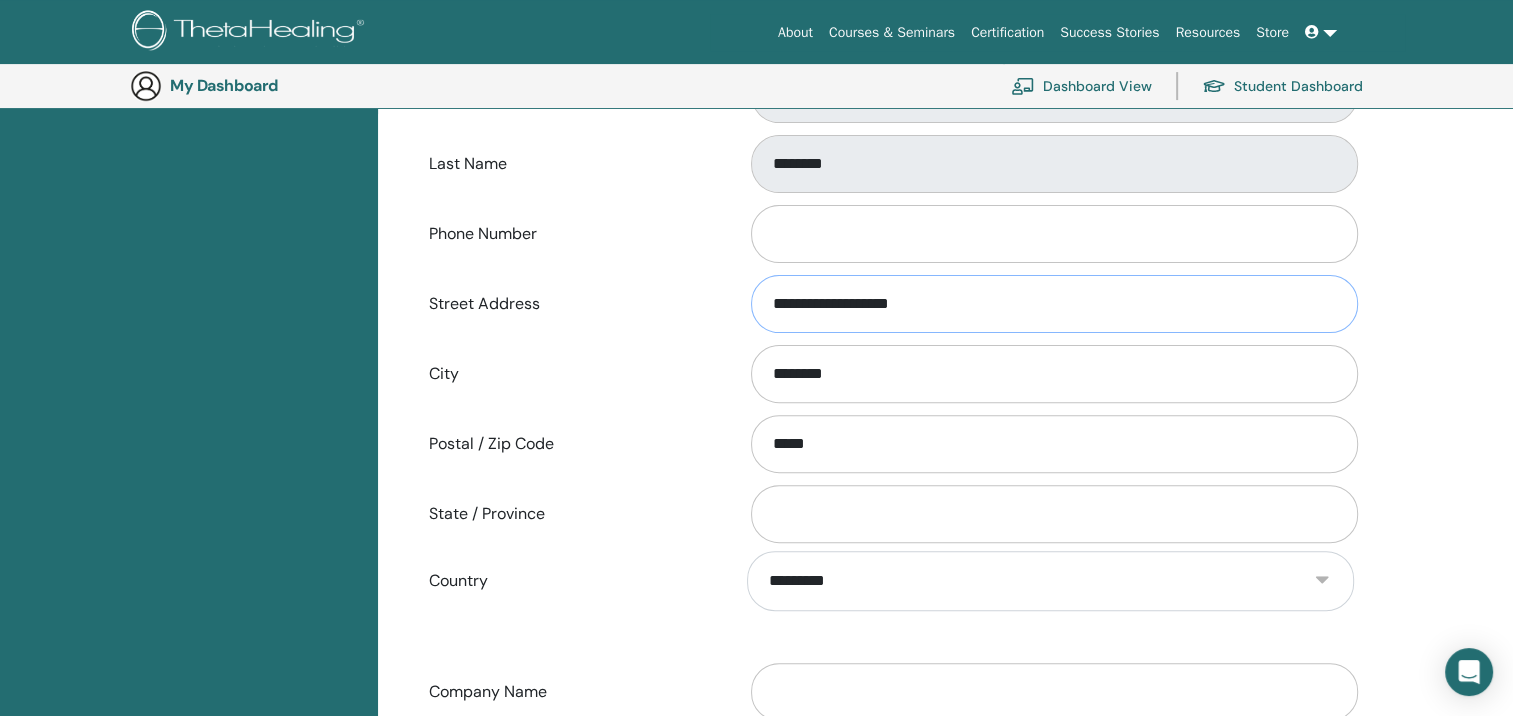 click on "Account
Basic Profile
My Profile Plan
My Subscriptions
My Payment Profiles
My Purchases
Language" at bounding box center (756, 409) 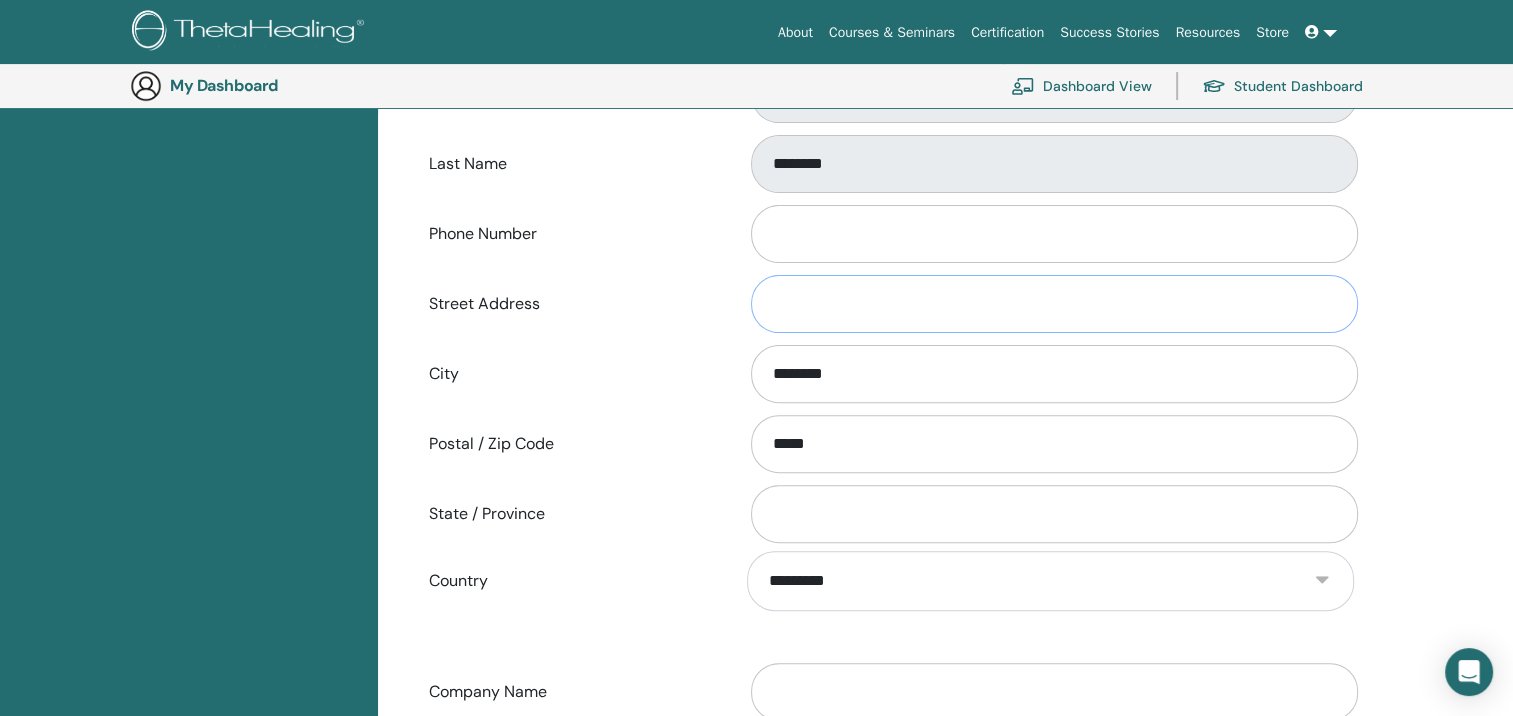 type 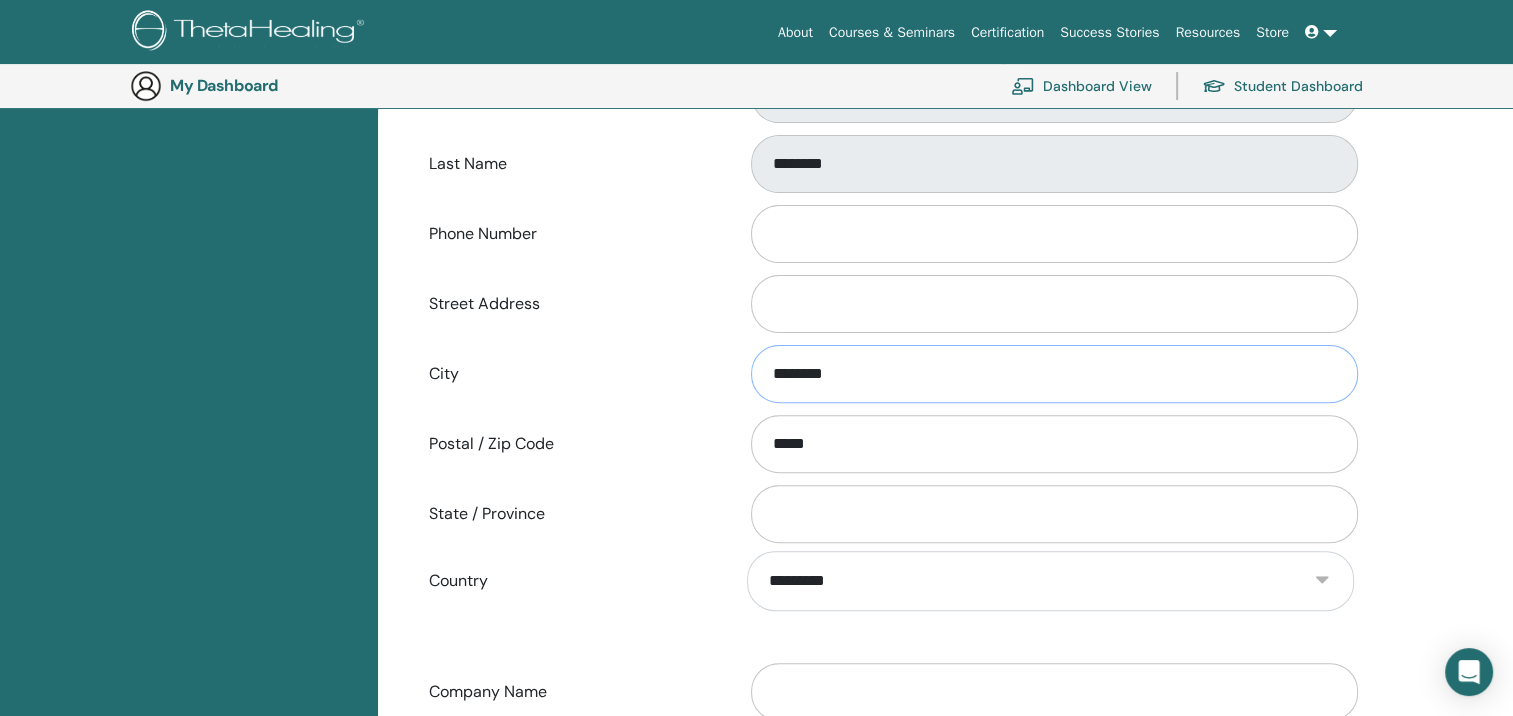 drag, startPoint x: 919, startPoint y: 369, endPoint x: 679, endPoint y: 412, distance: 243.82166 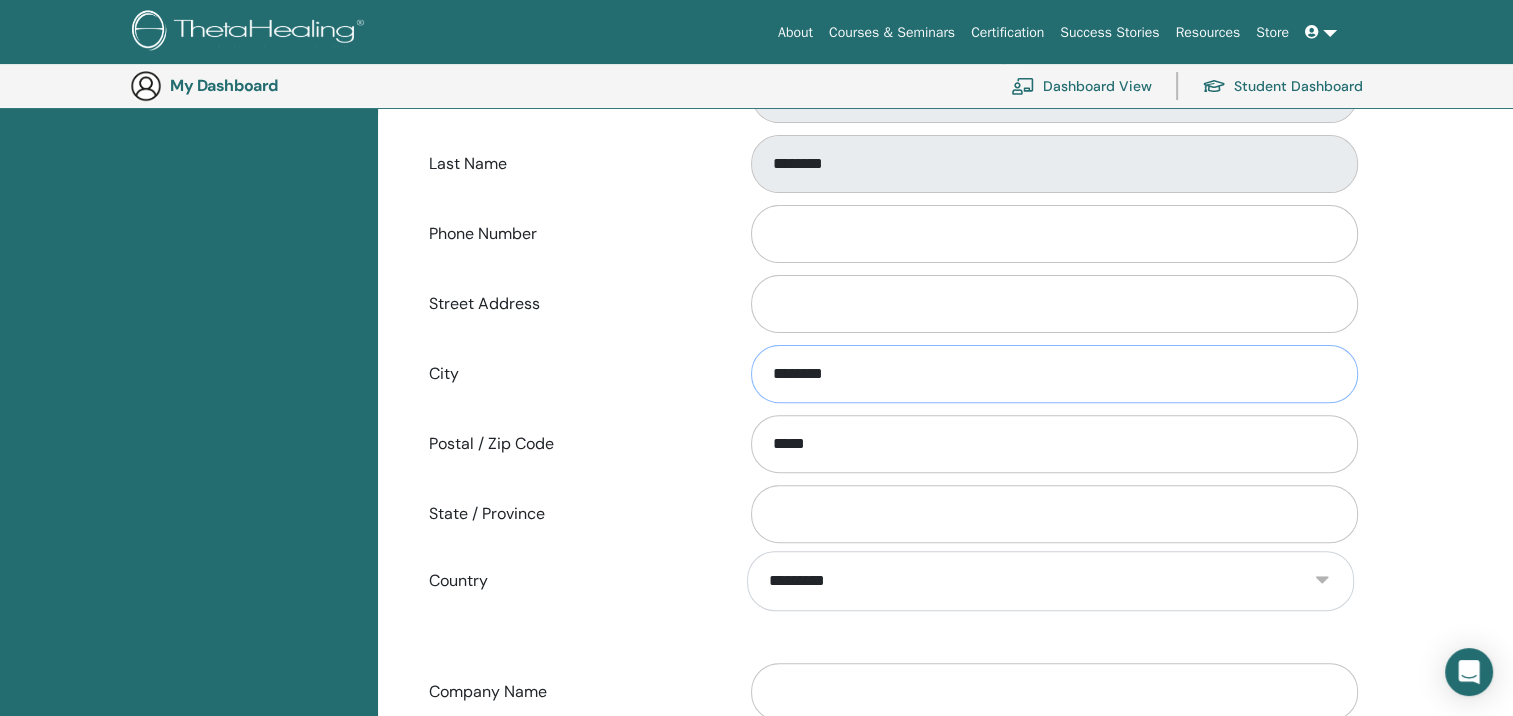 click on "City
********" at bounding box center [891, 374] 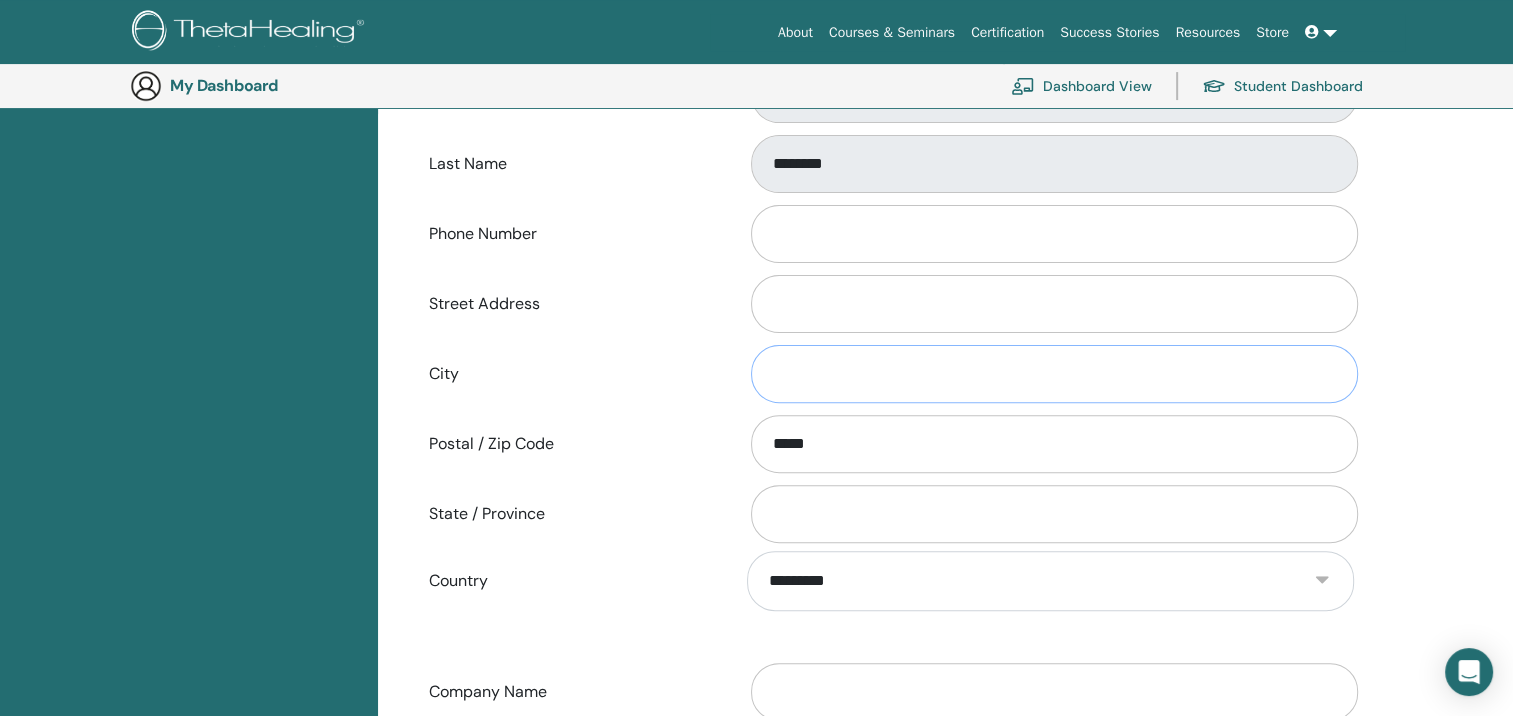 type 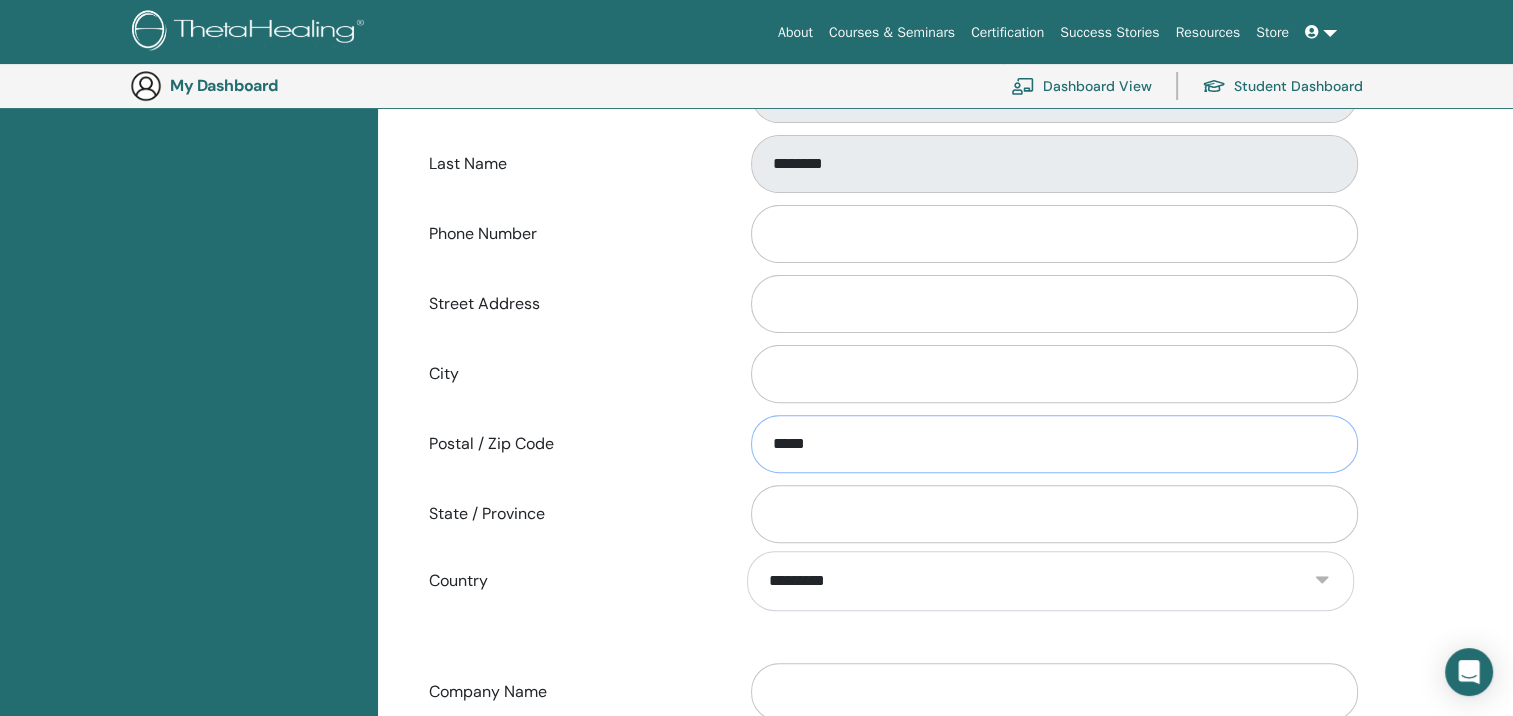 drag, startPoint x: 819, startPoint y: 440, endPoint x: 584, endPoint y: 440, distance: 235 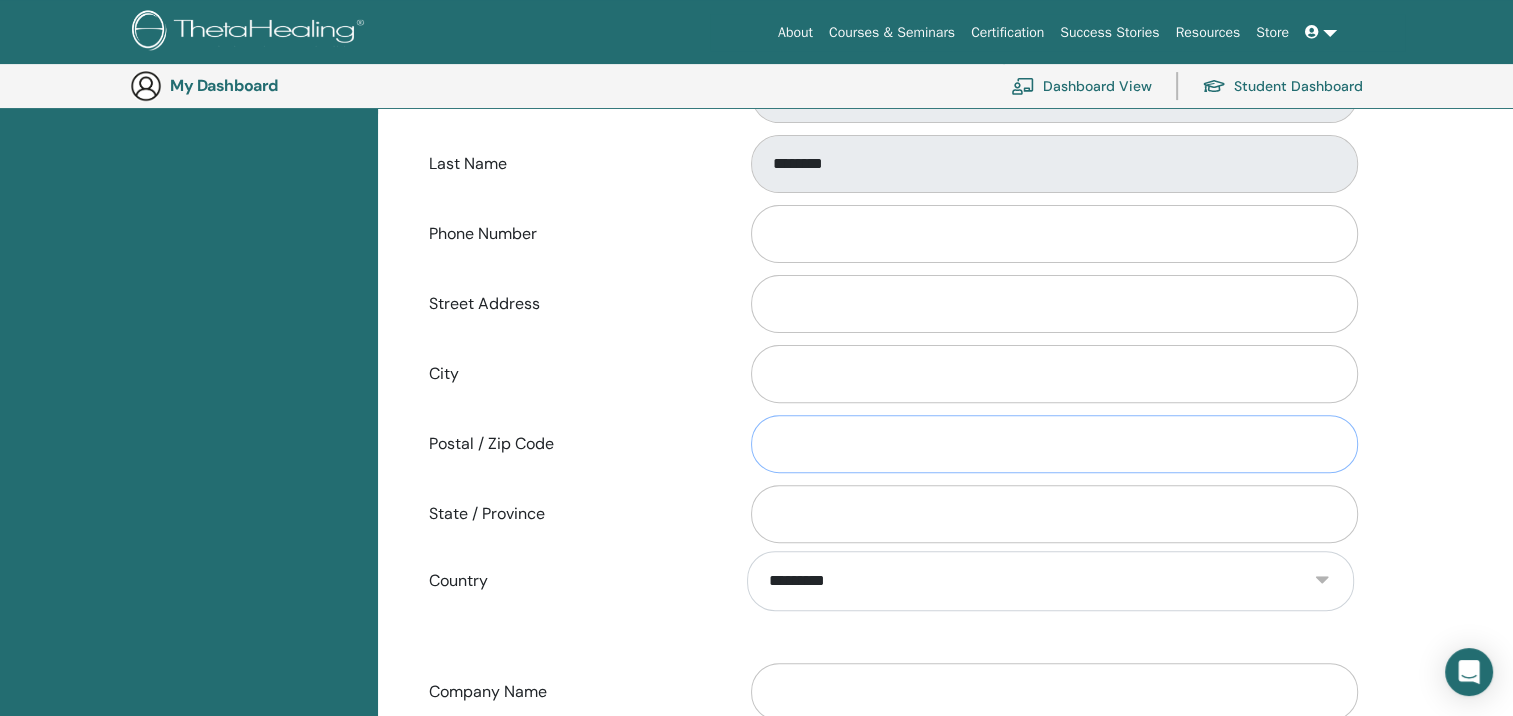 type 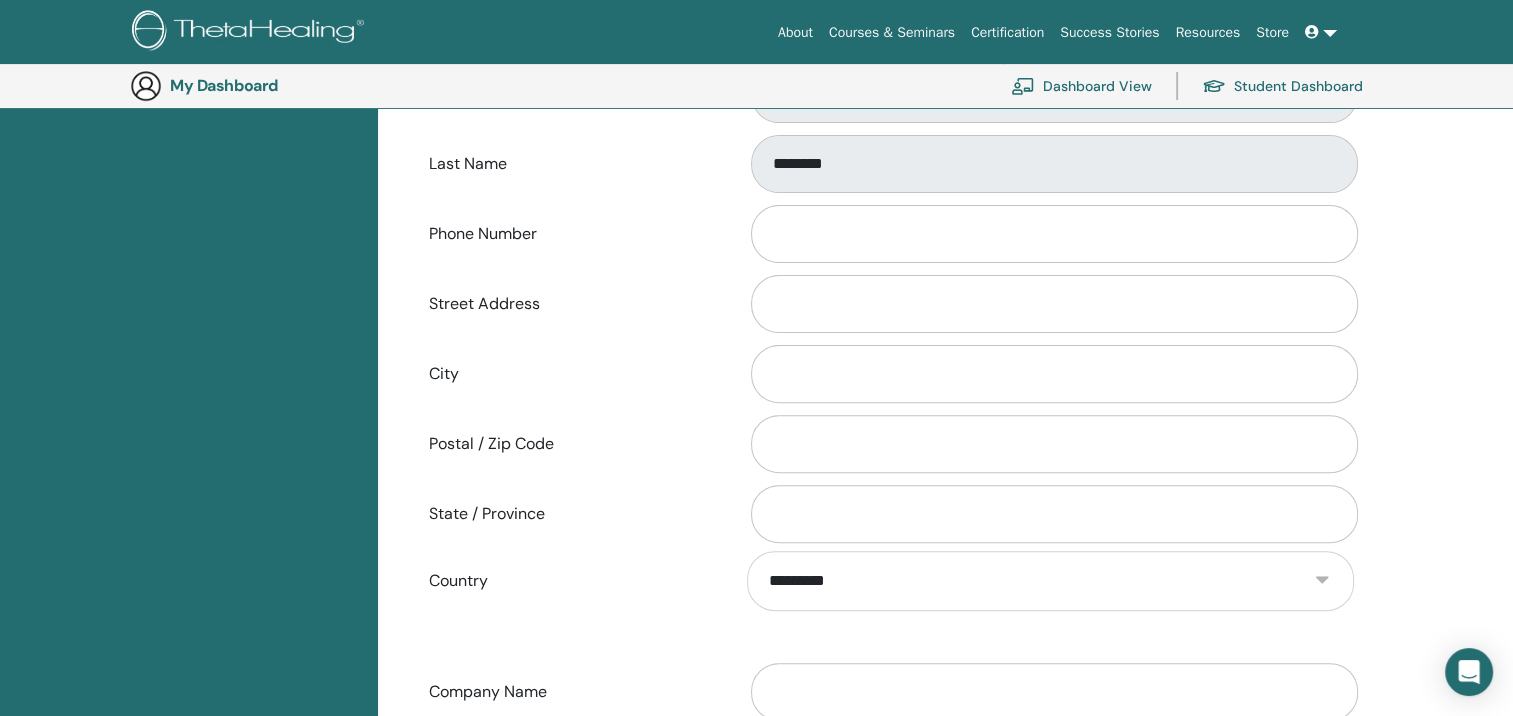 click on "State / Province" at bounding box center (891, 514) 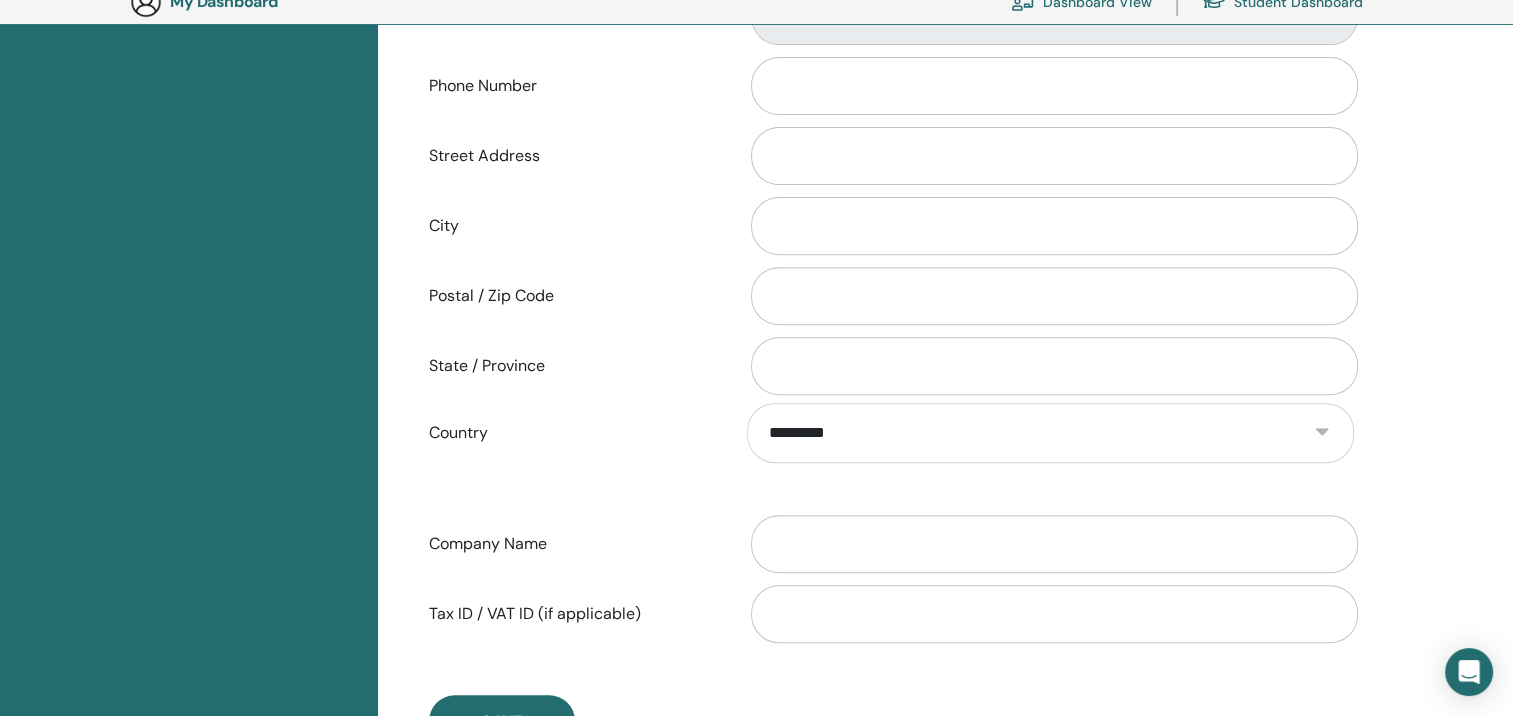 scroll, scrollTop: 844, scrollLeft: 0, axis: vertical 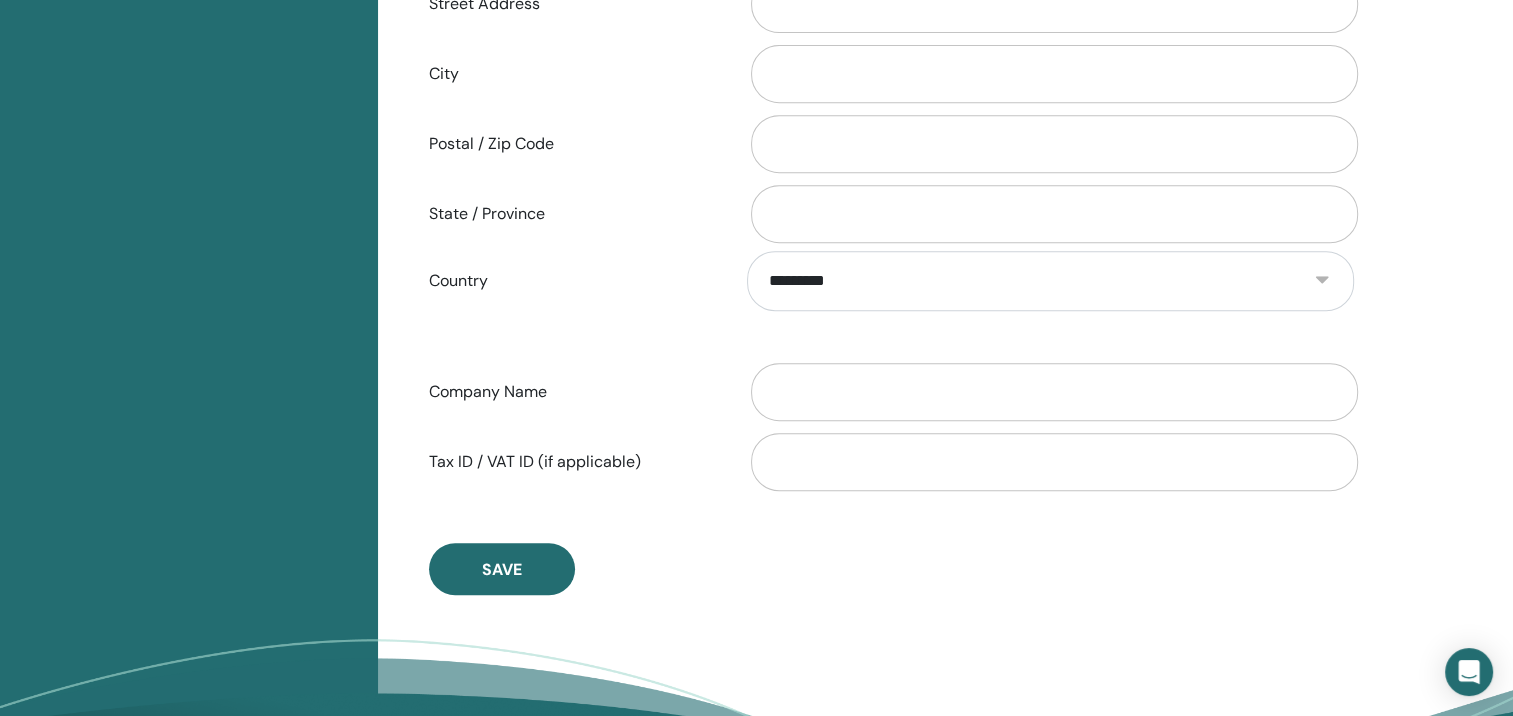 click on "Save" at bounding box center [502, 569] 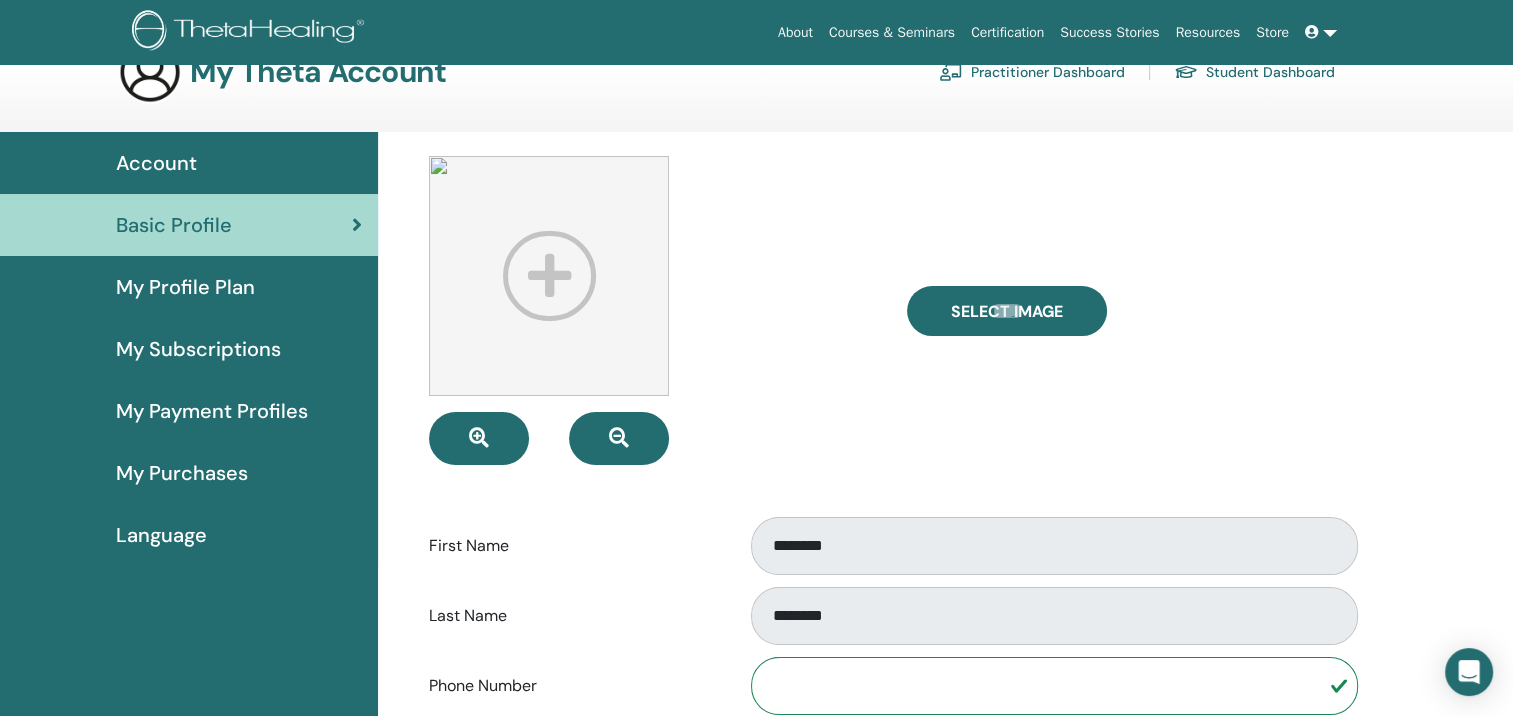 scroll, scrollTop: 0, scrollLeft: 0, axis: both 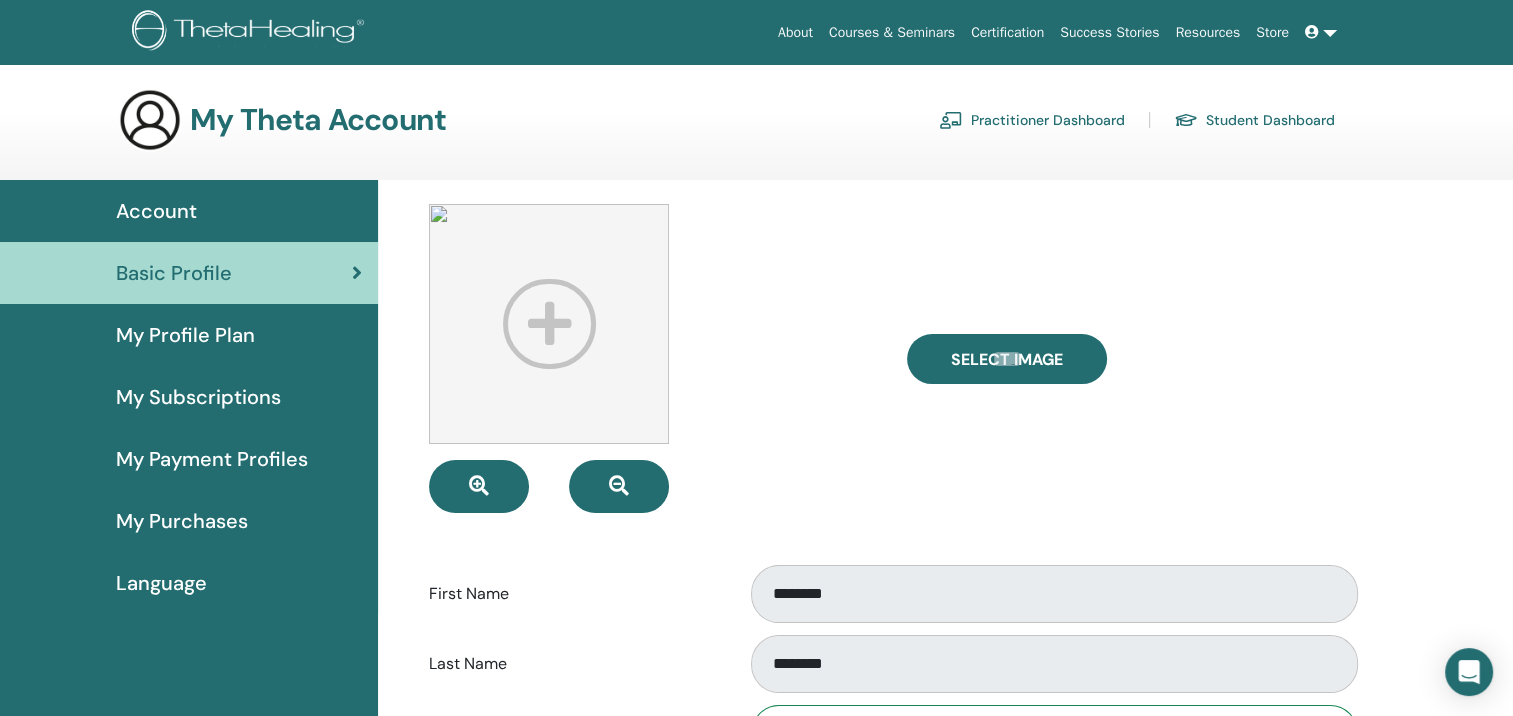 click on "Practitioner Dashboard" at bounding box center [1032, 120] 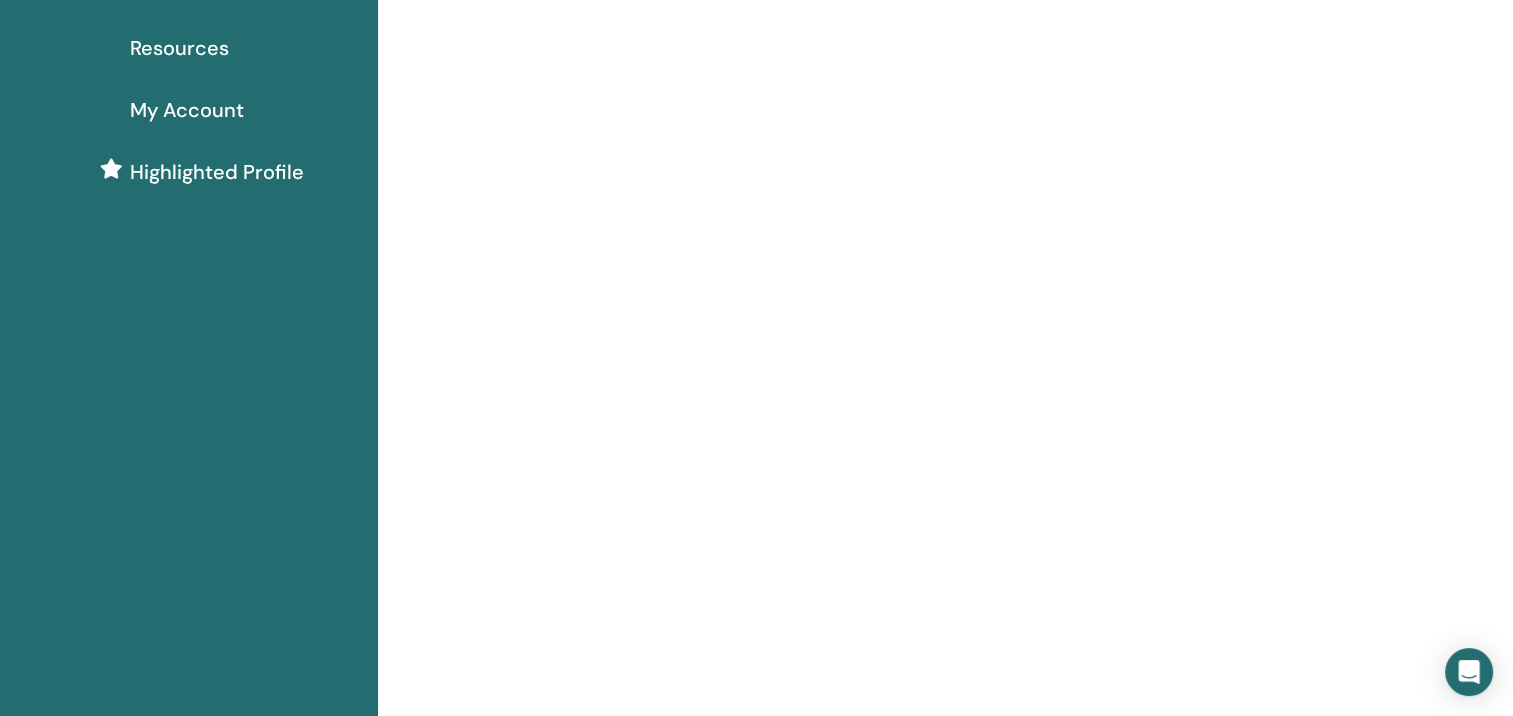 scroll, scrollTop: 0, scrollLeft: 0, axis: both 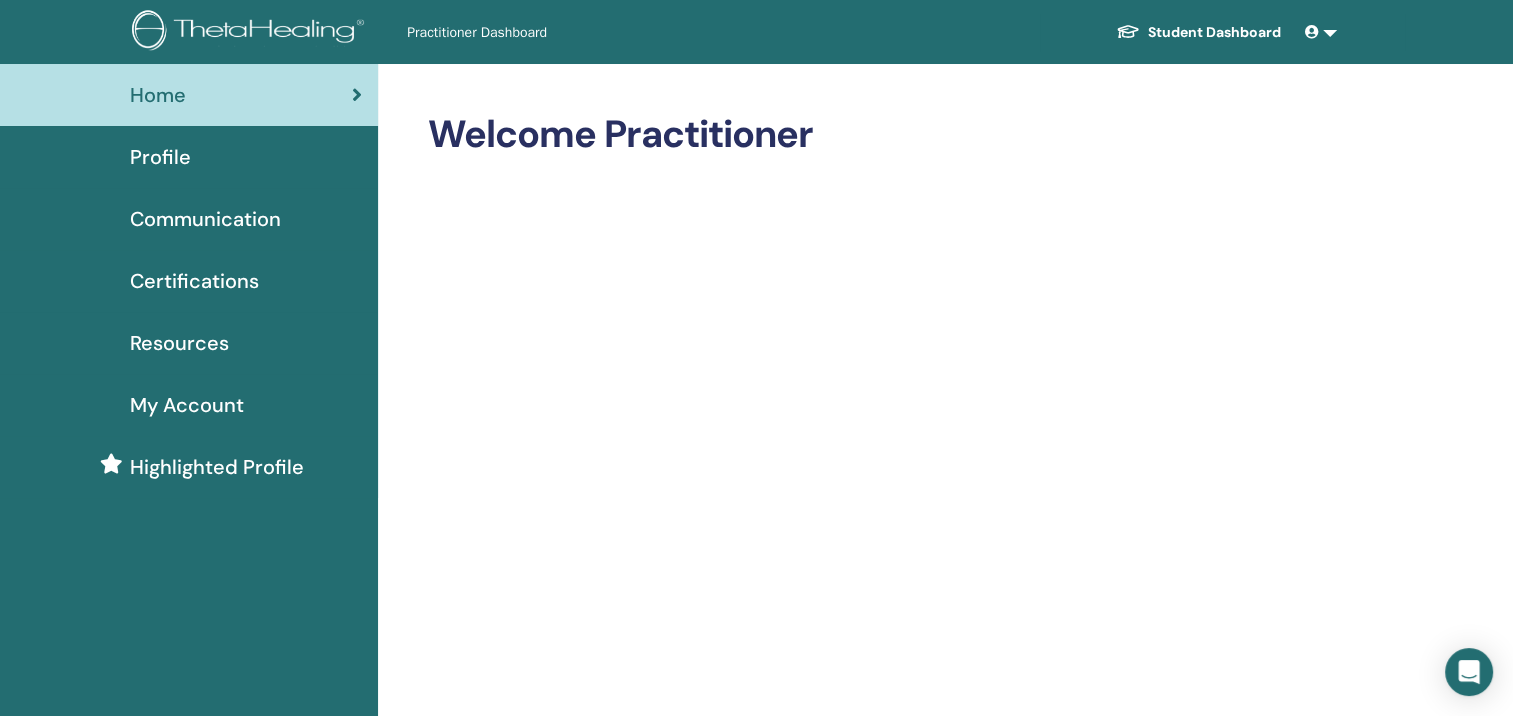 click on "My Account" at bounding box center (187, 405) 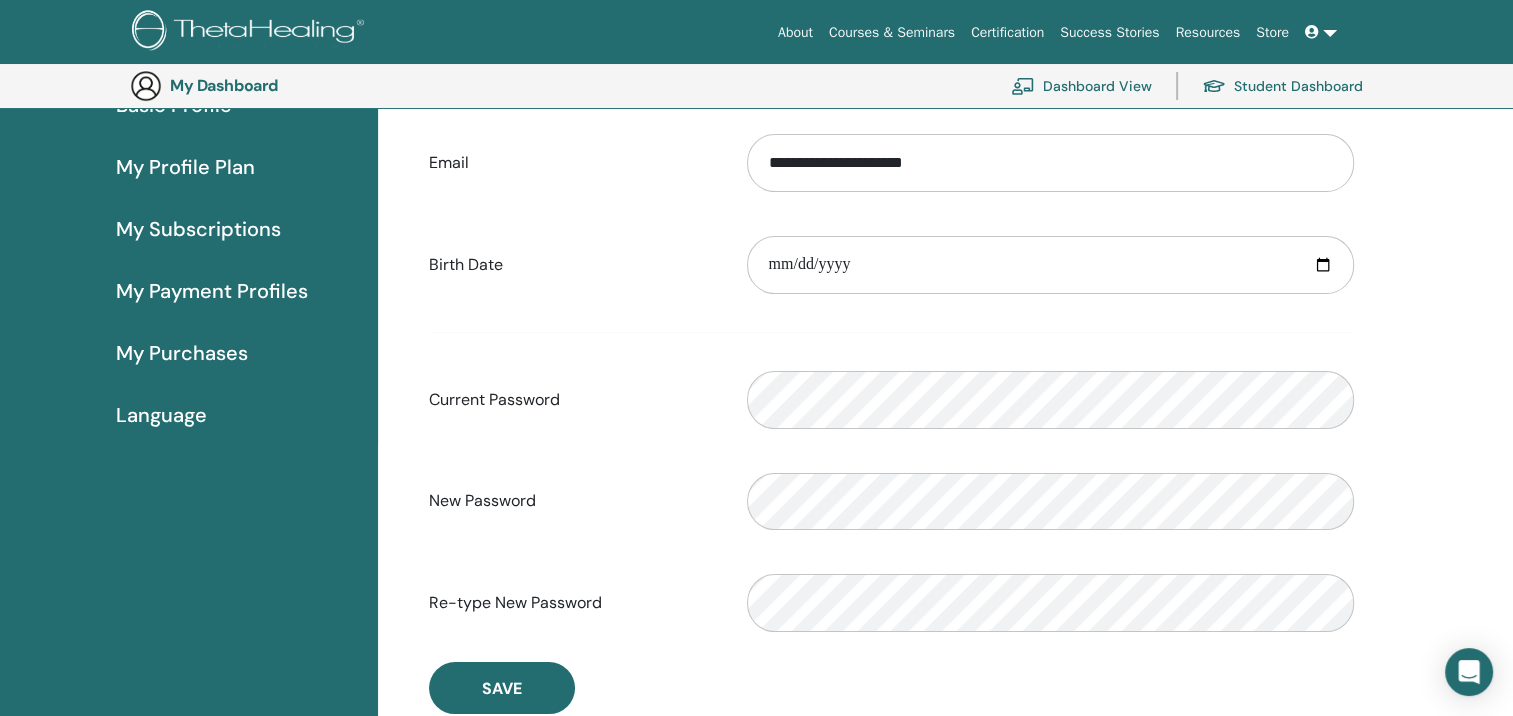 scroll, scrollTop: 0, scrollLeft: 0, axis: both 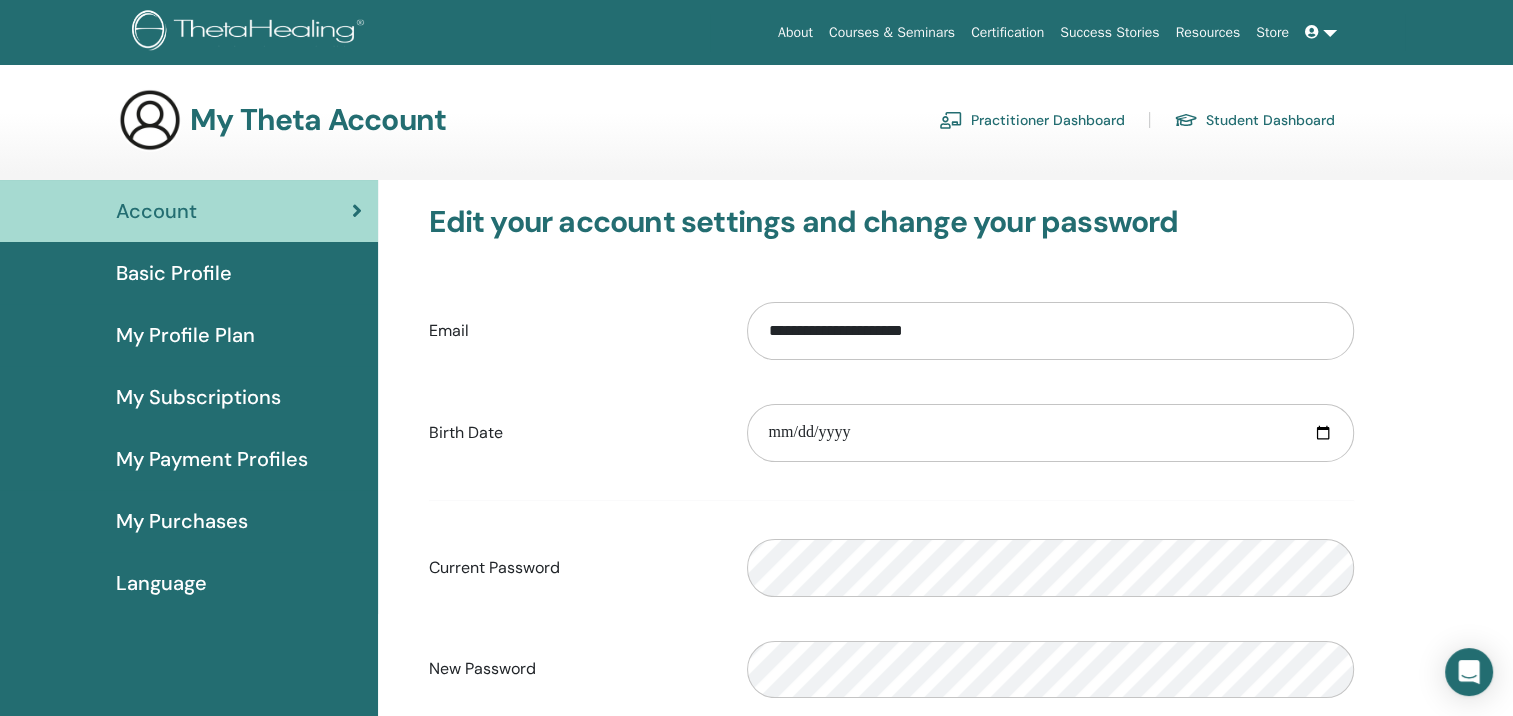 click at bounding box center [1312, 32] 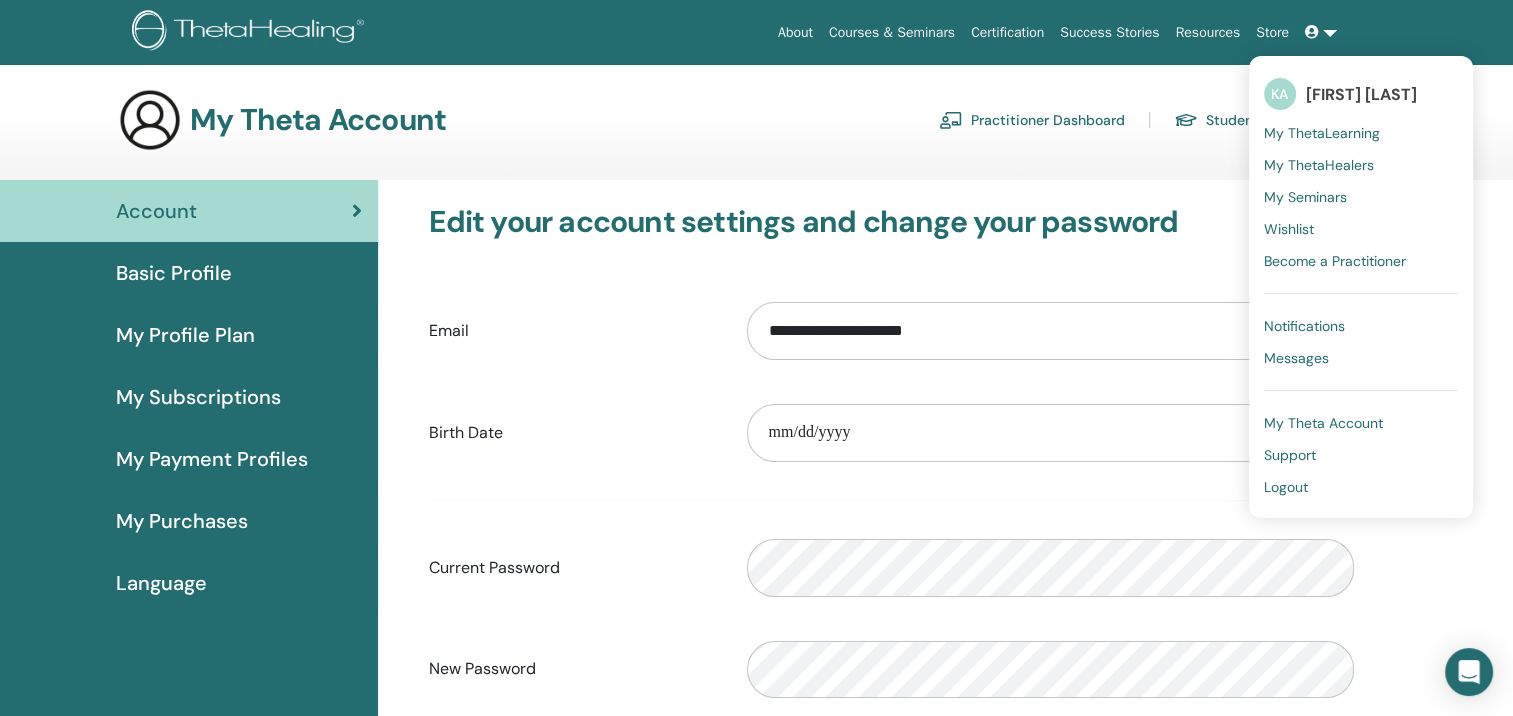 click on "My Theta Account" at bounding box center [1323, 423] 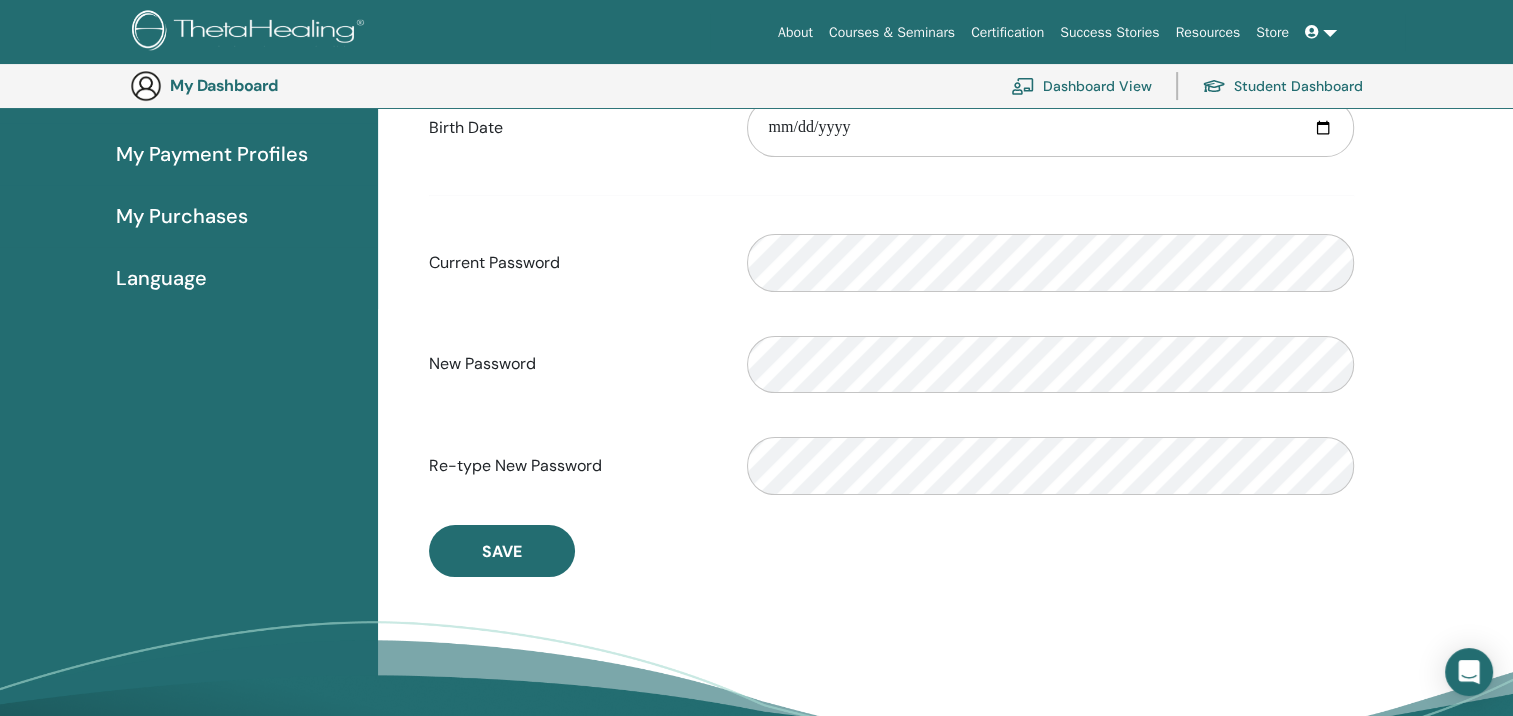 scroll, scrollTop: 0, scrollLeft: 0, axis: both 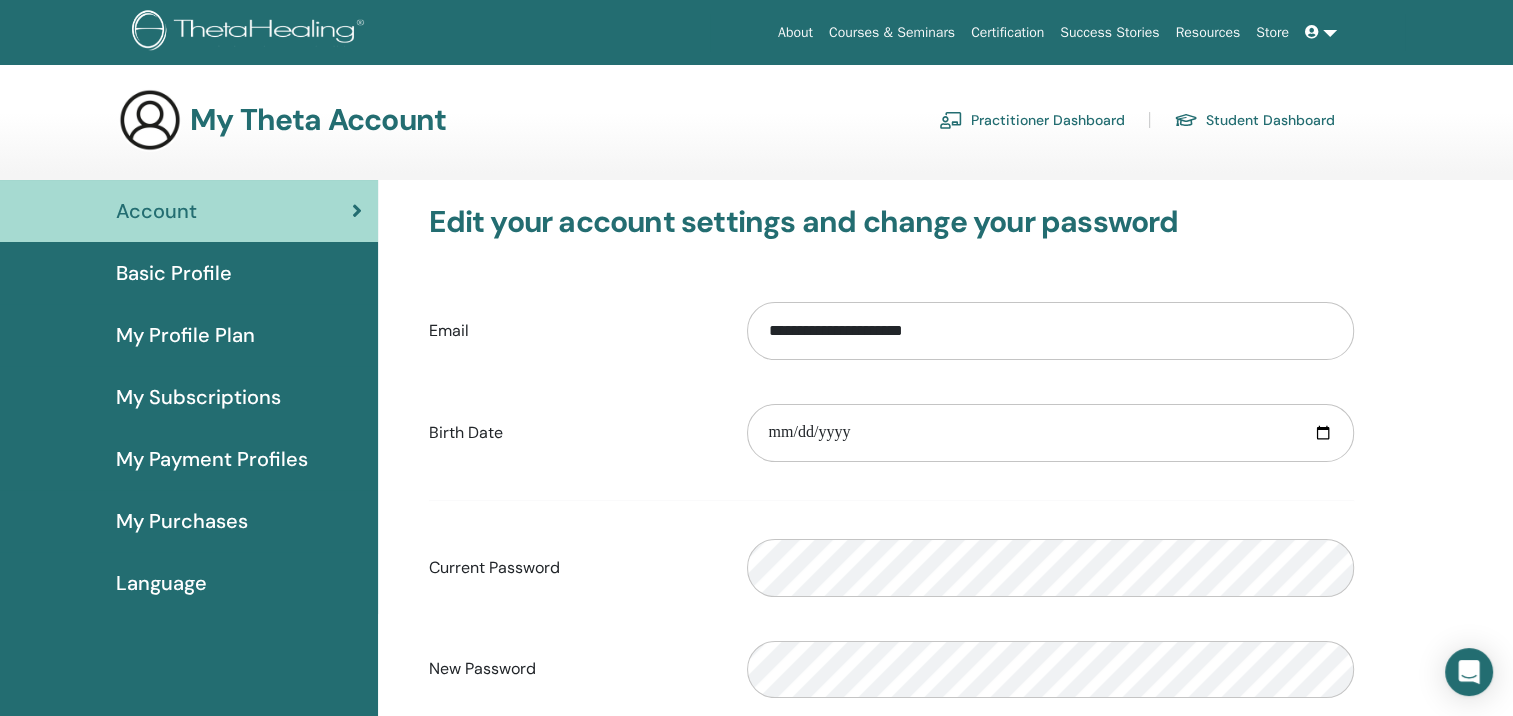 click on "Basic Profile" at bounding box center [174, 273] 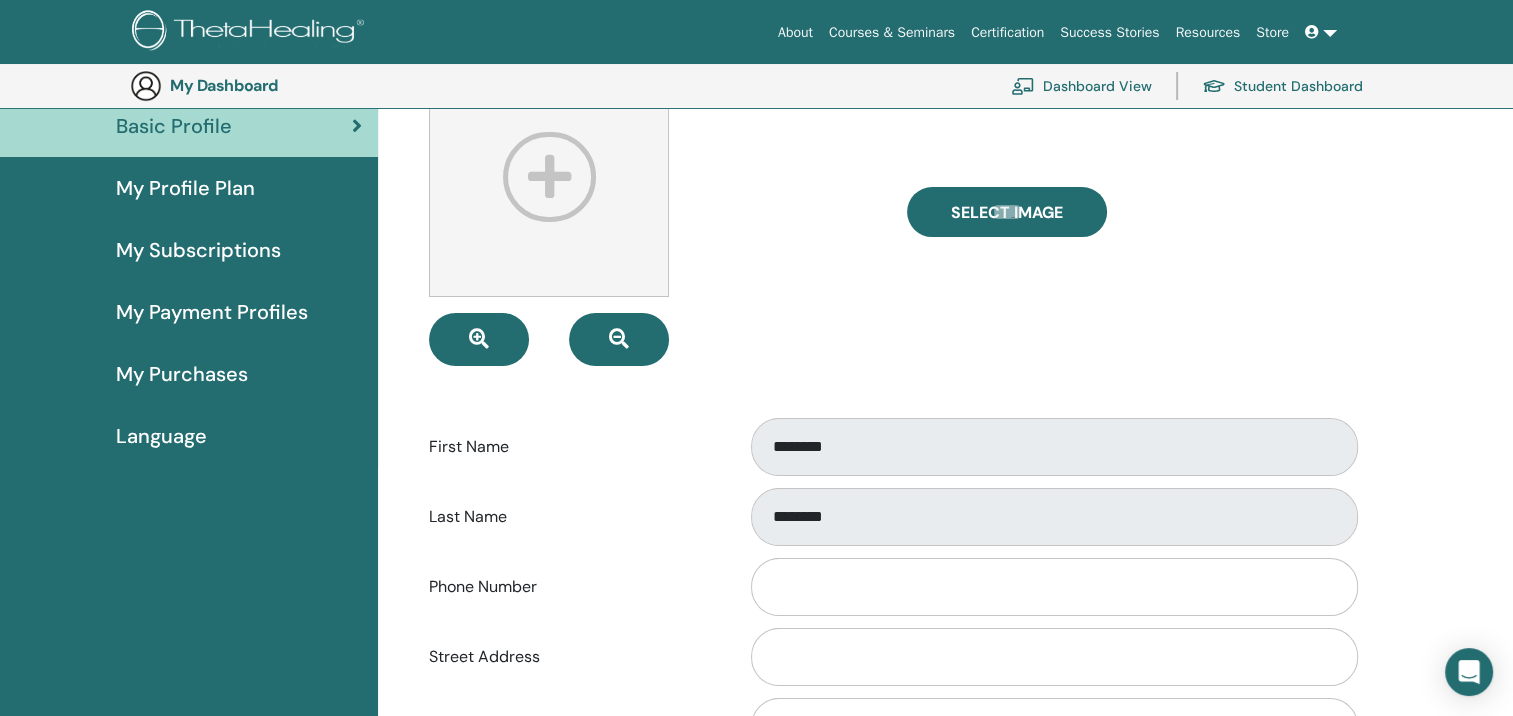 scroll, scrollTop: 0, scrollLeft: 0, axis: both 